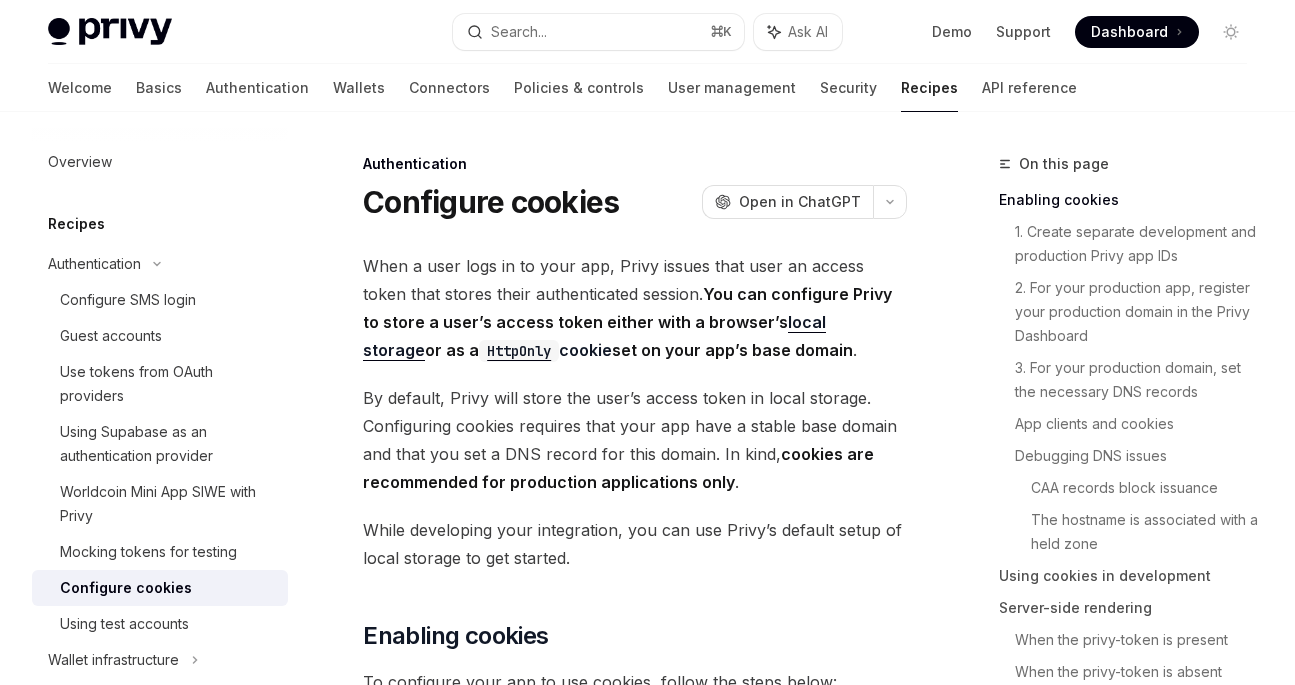 scroll, scrollTop: 0, scrollLeft: 0, axis: both 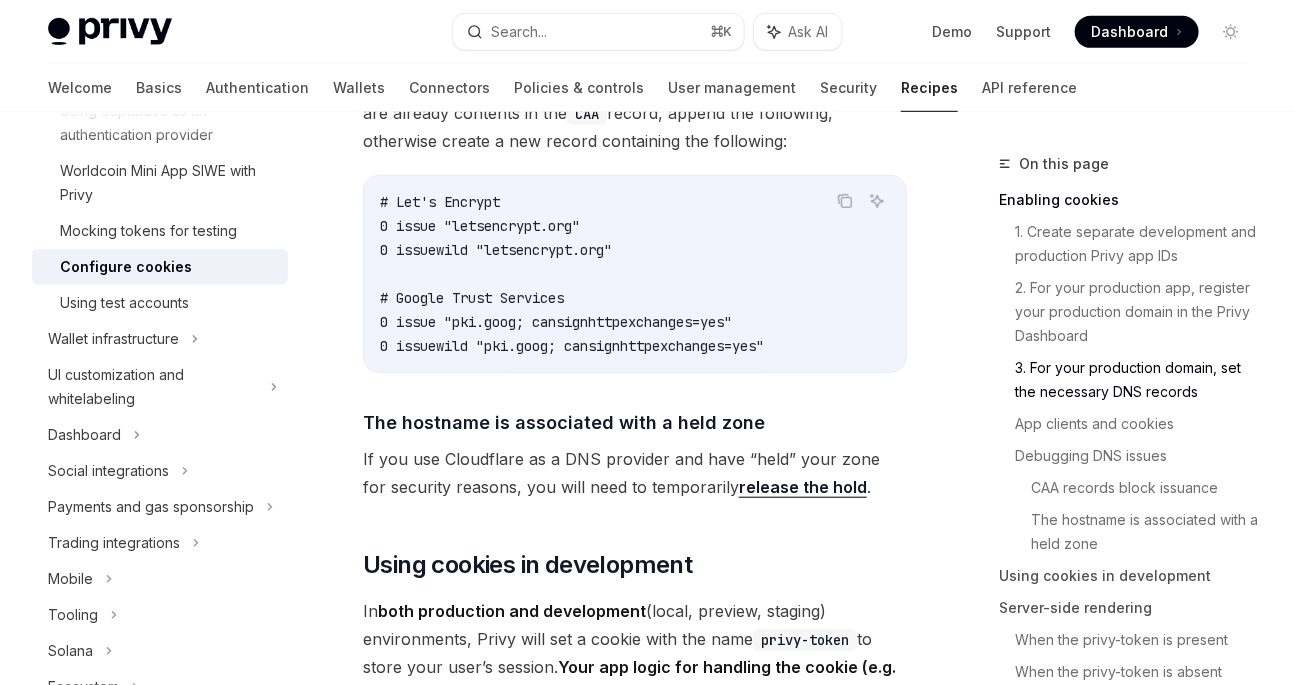 click on "Once done, return to the  HttpOnly cookies  section in the  Privy Dashboard  and click the  Refresh  button on your domain. This will force Privy to re-verify if the correct DNS records have been set for that domain or not. Please note that it may take a few hours for DNS records to propagate before Privy can confirm that it is verified." at bounding box center [635, -1275] 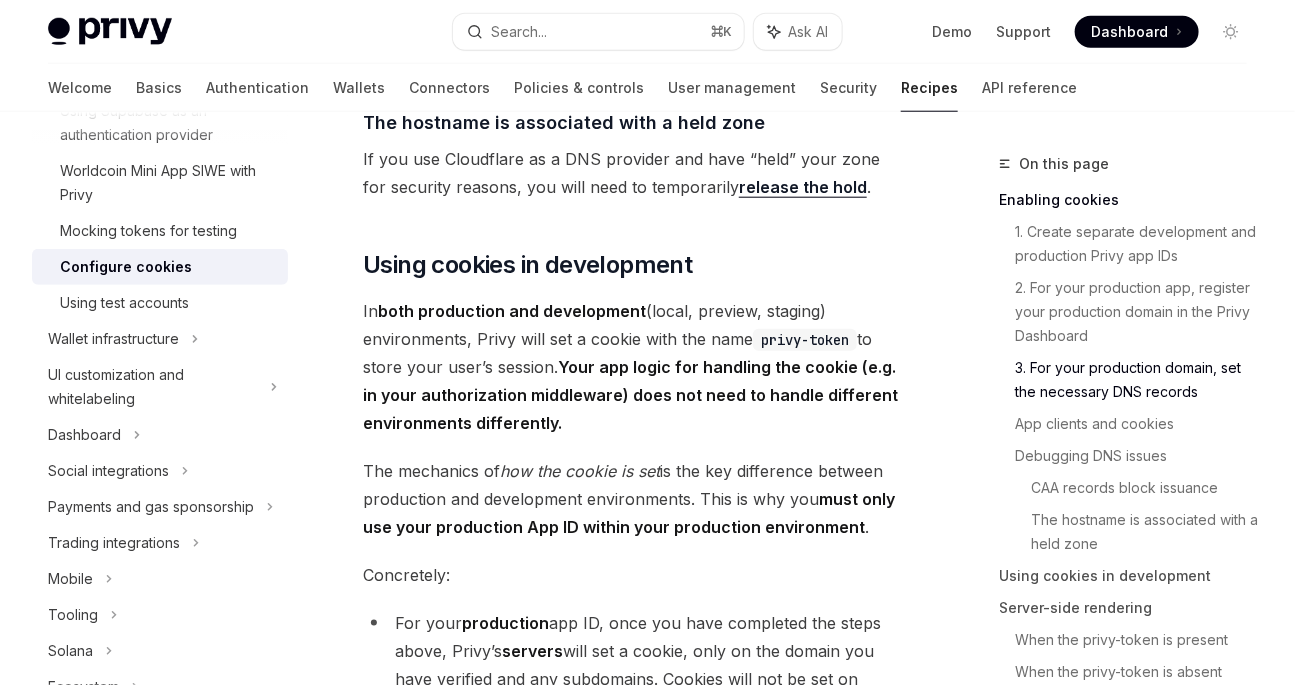scroll, scrollTop: 3575, scrollLeft: 0, axis: vertical 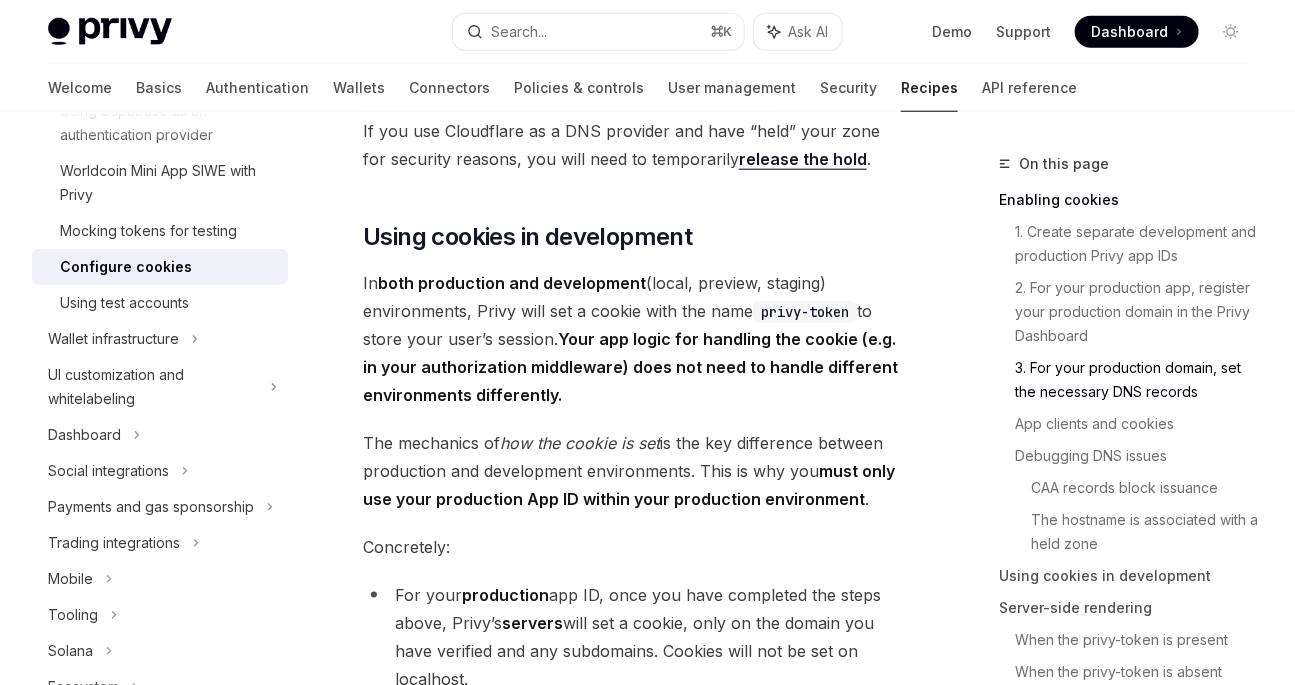 drag, startPoint x: 552, startPoint y: 469, endPoint x: 455, endPoint y: 471, distance: 97.020615 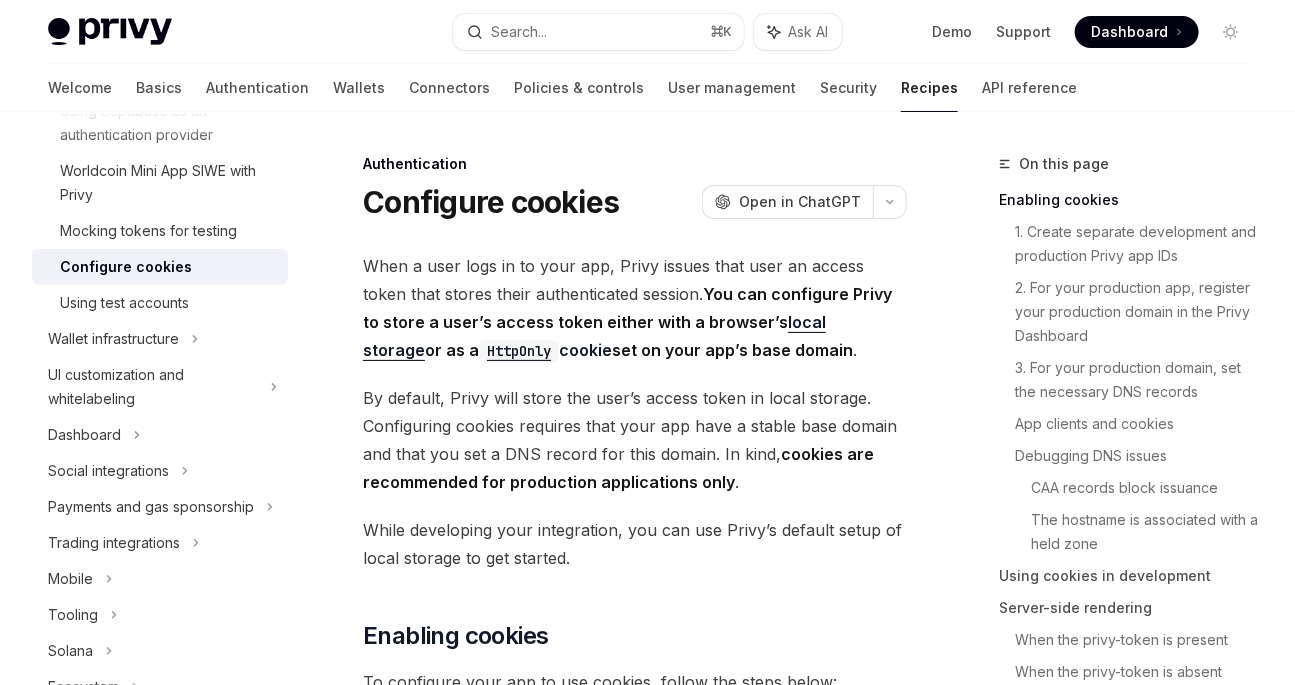 scroll, scrollTop: 110, scrollLeft: 0, axis: vertical 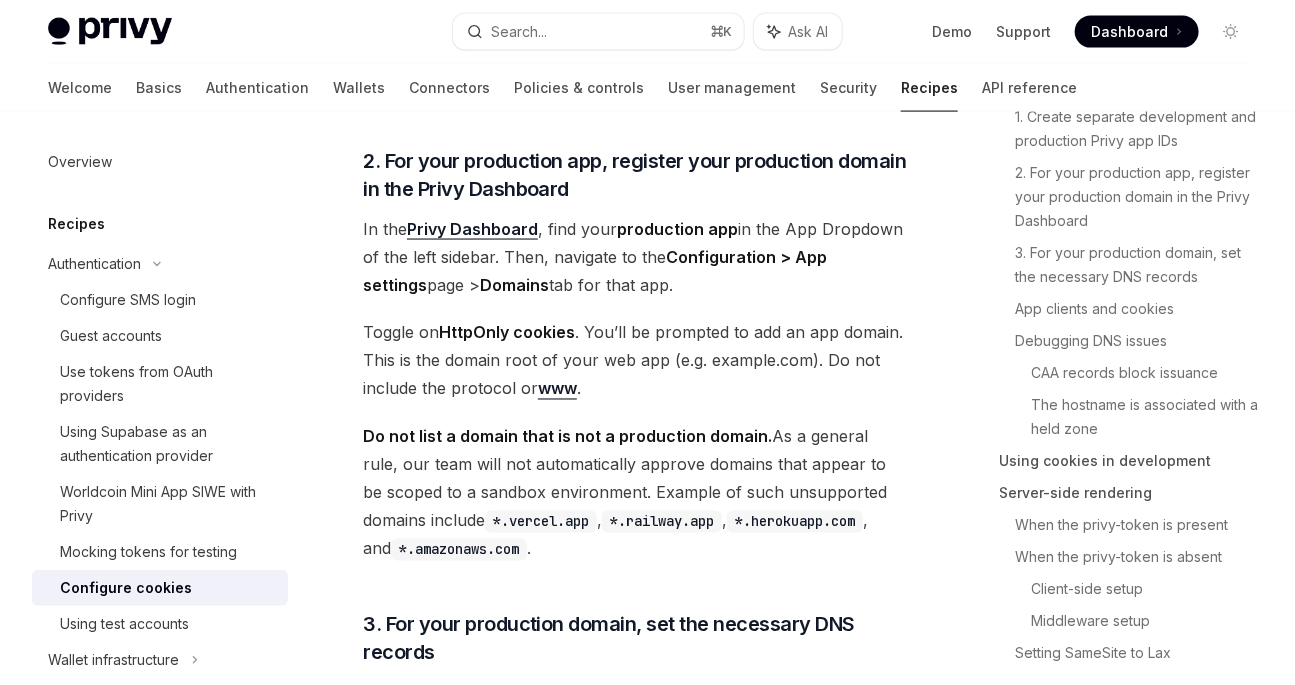 type on "*" 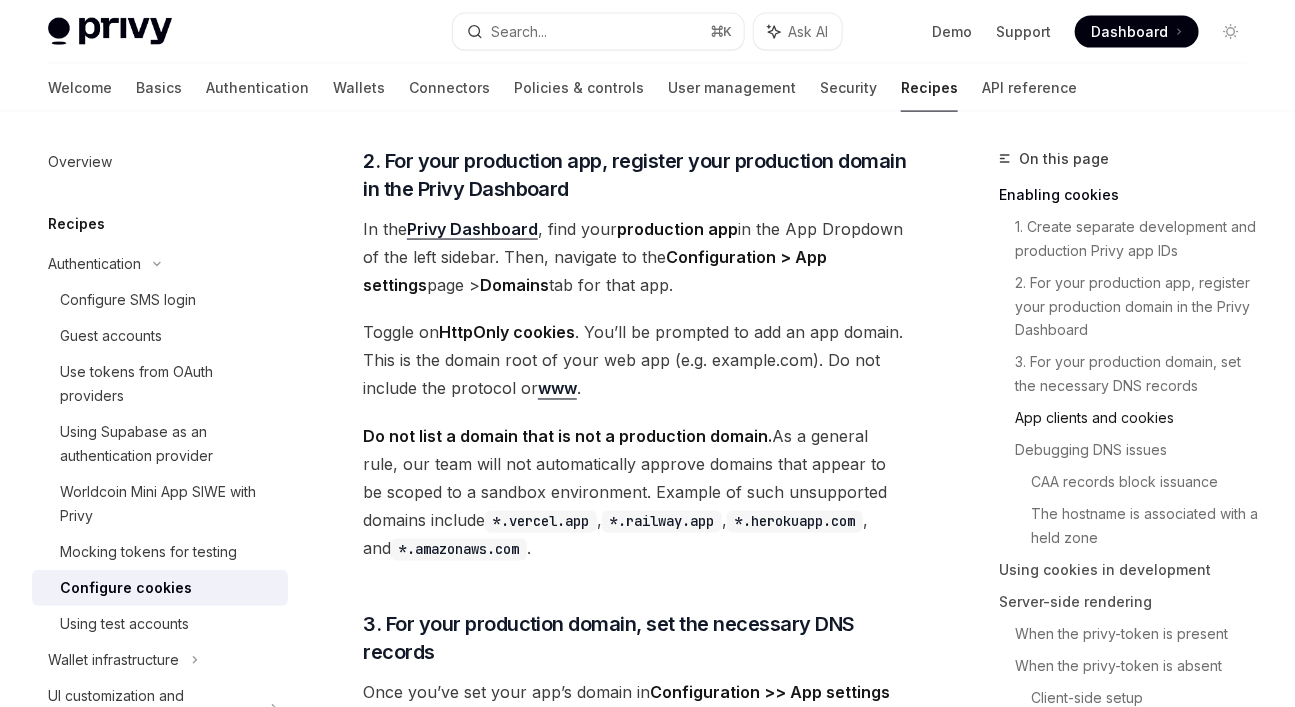 scroll, scrollTop: 0, scrollLeft: 0, axis: both 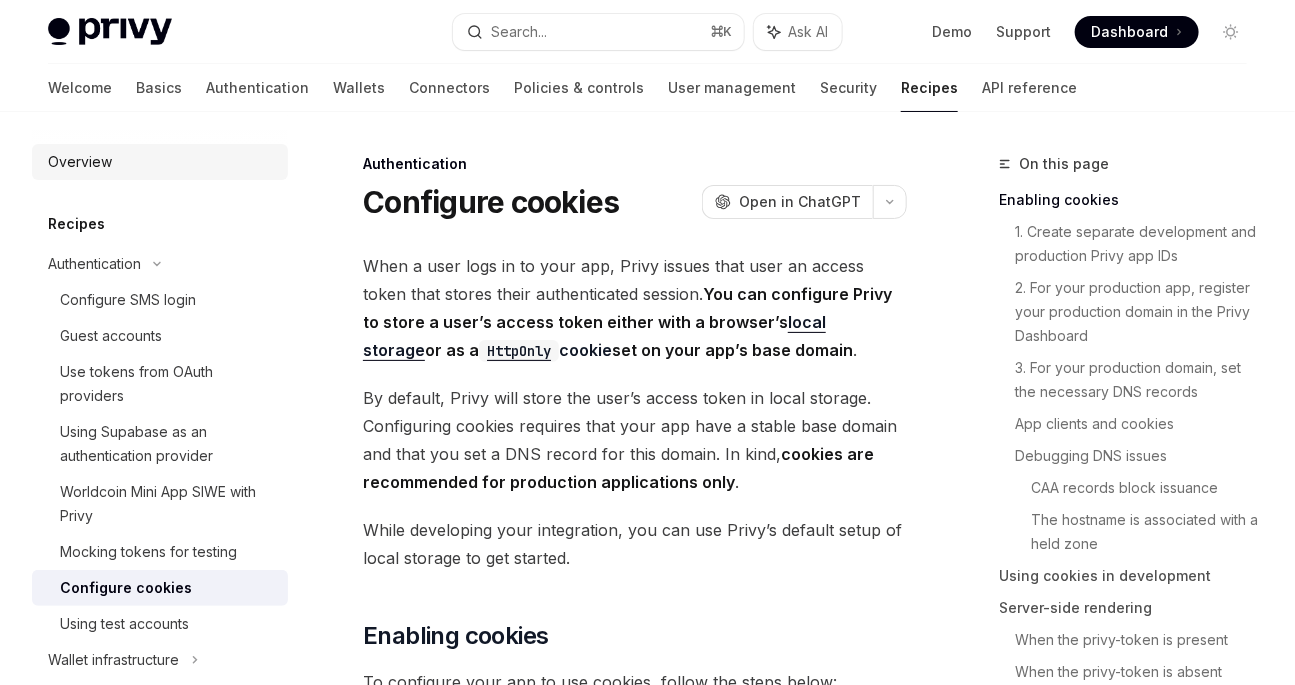 click on "Overview" at bounding box center (162, 162) 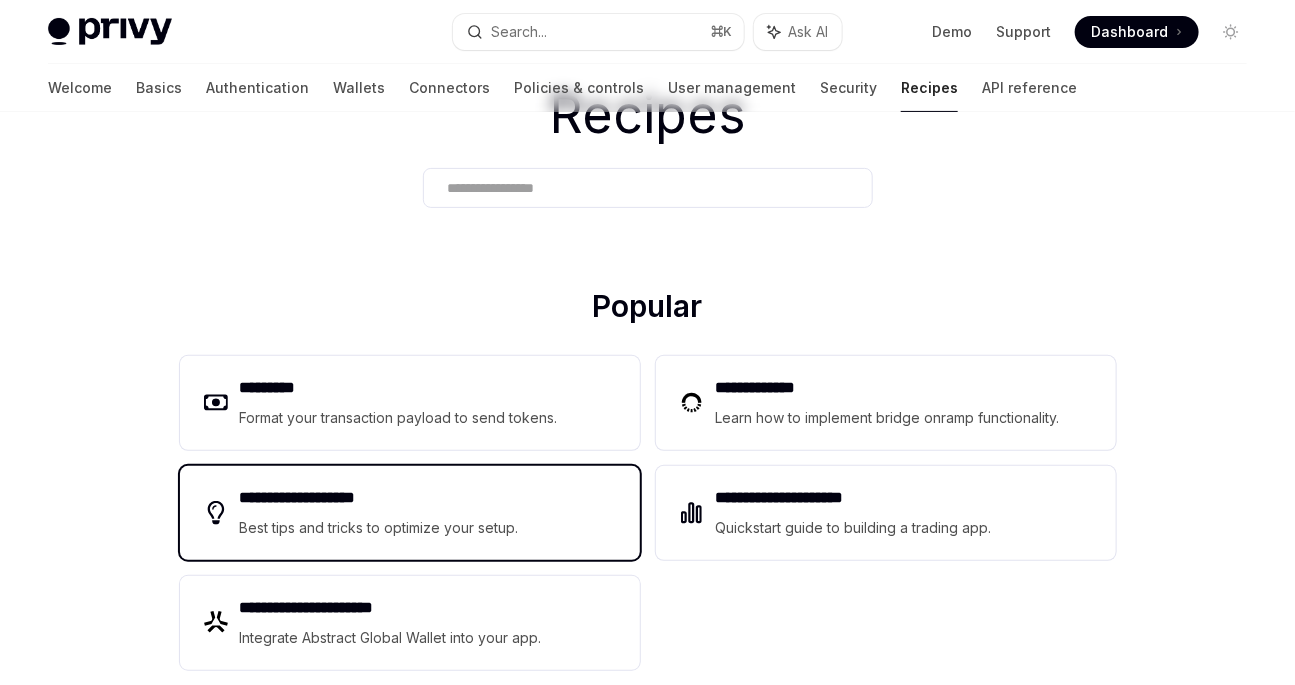 scroll, scrollTop: 0, scrollLeft: 0, axis: both 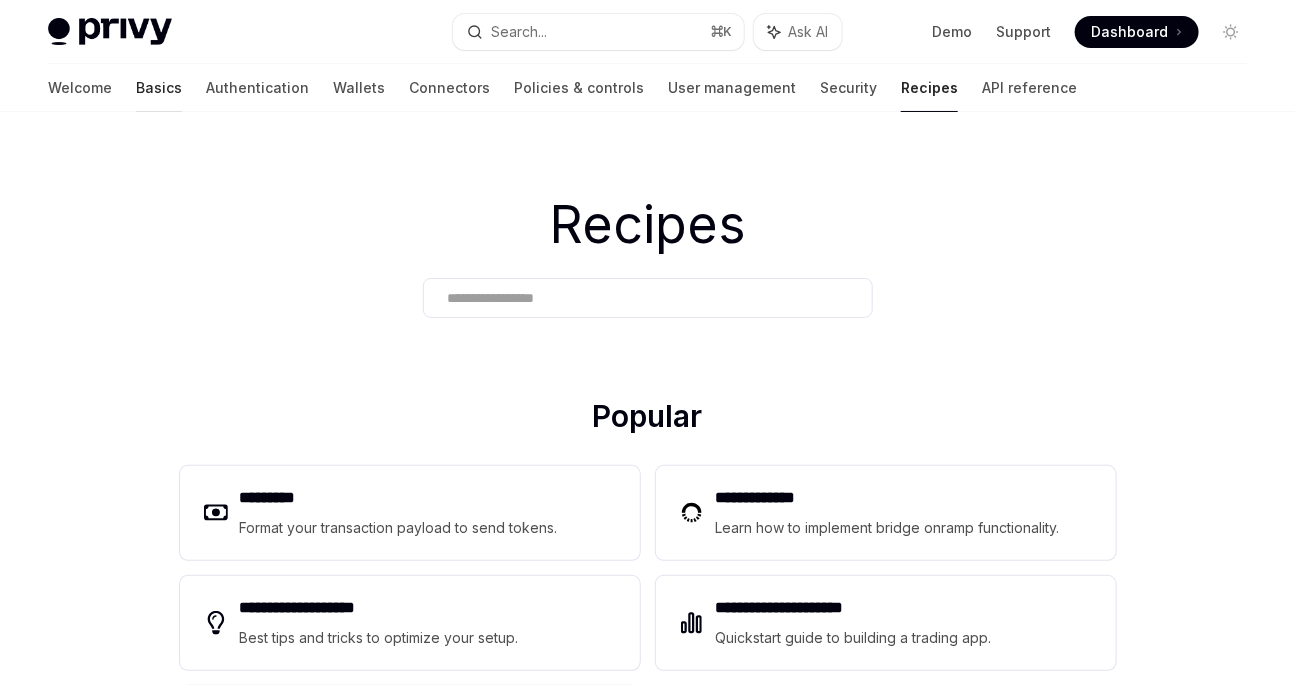 click on "Basics" at bounding box center [159, 88] 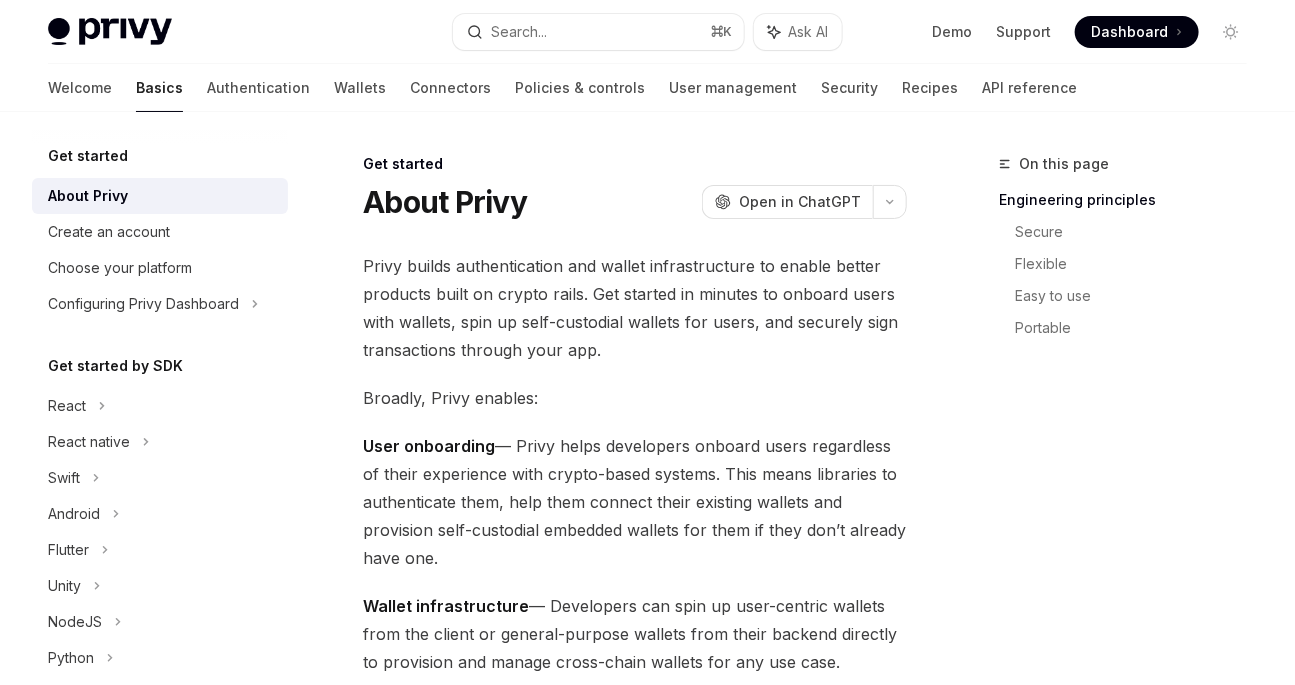 scroll, scrollTop: 109, scrollLeft: 0, axis: vertical 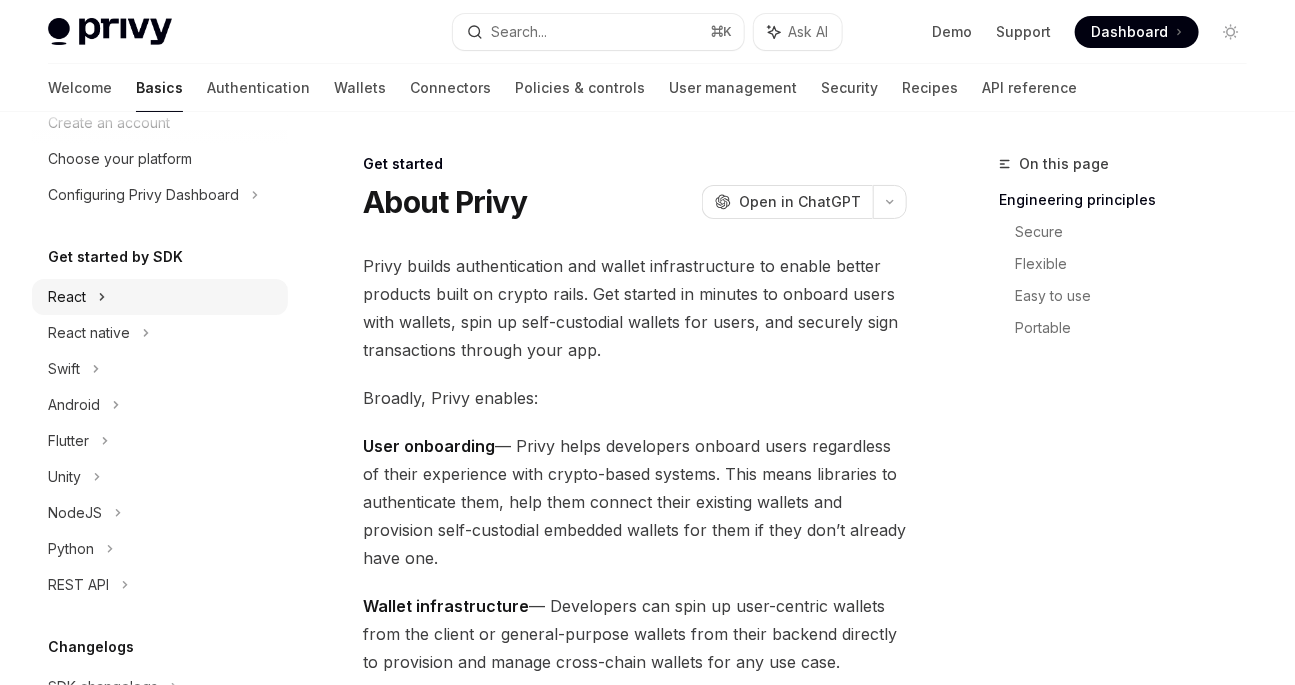 click on "React" at bounding box center [160, 297] 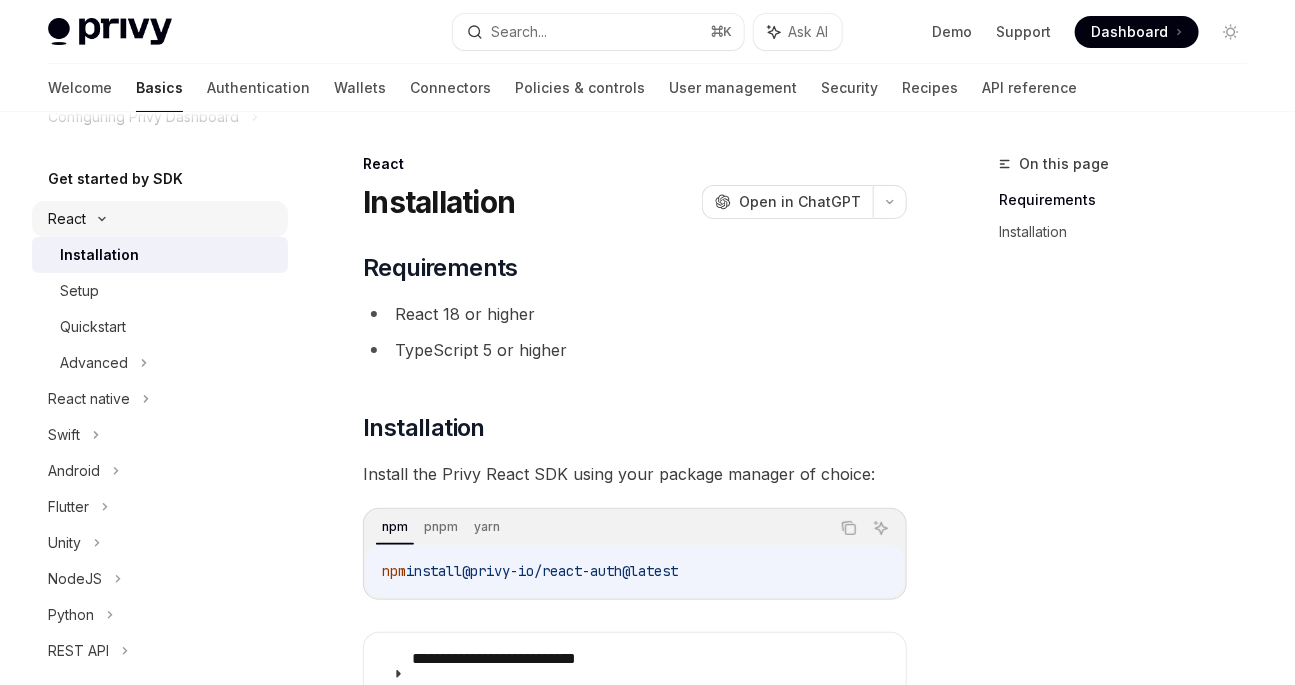 scroll, scrollTop: 218, scrollLeft: 0, axis: vertical 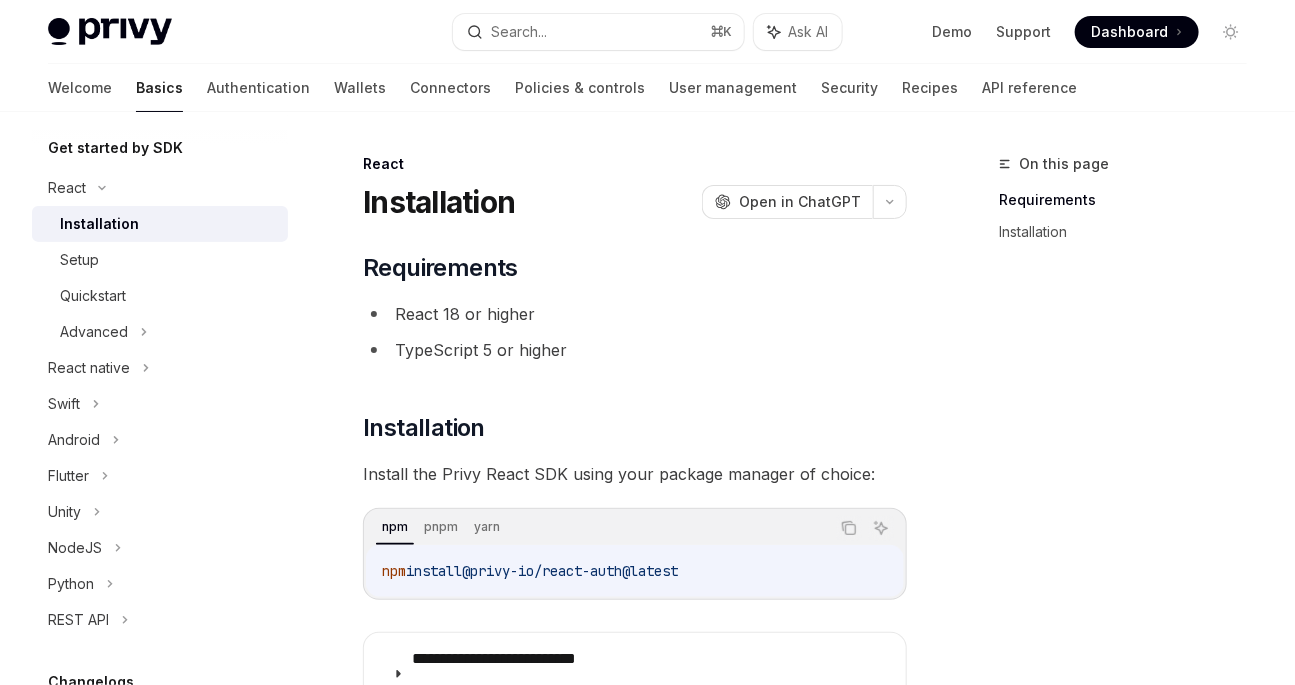 click on "Installation" at bounding box center [168, 224] 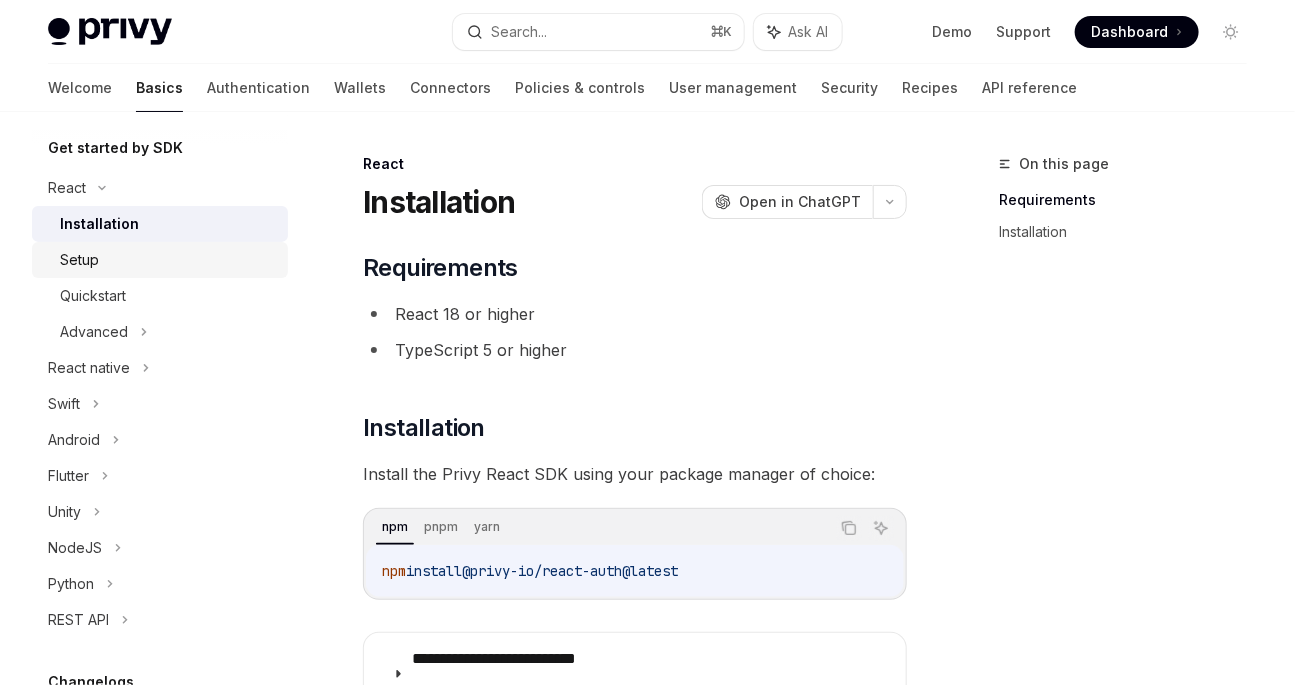 click on "Setup" at bounding box center (168, 260) 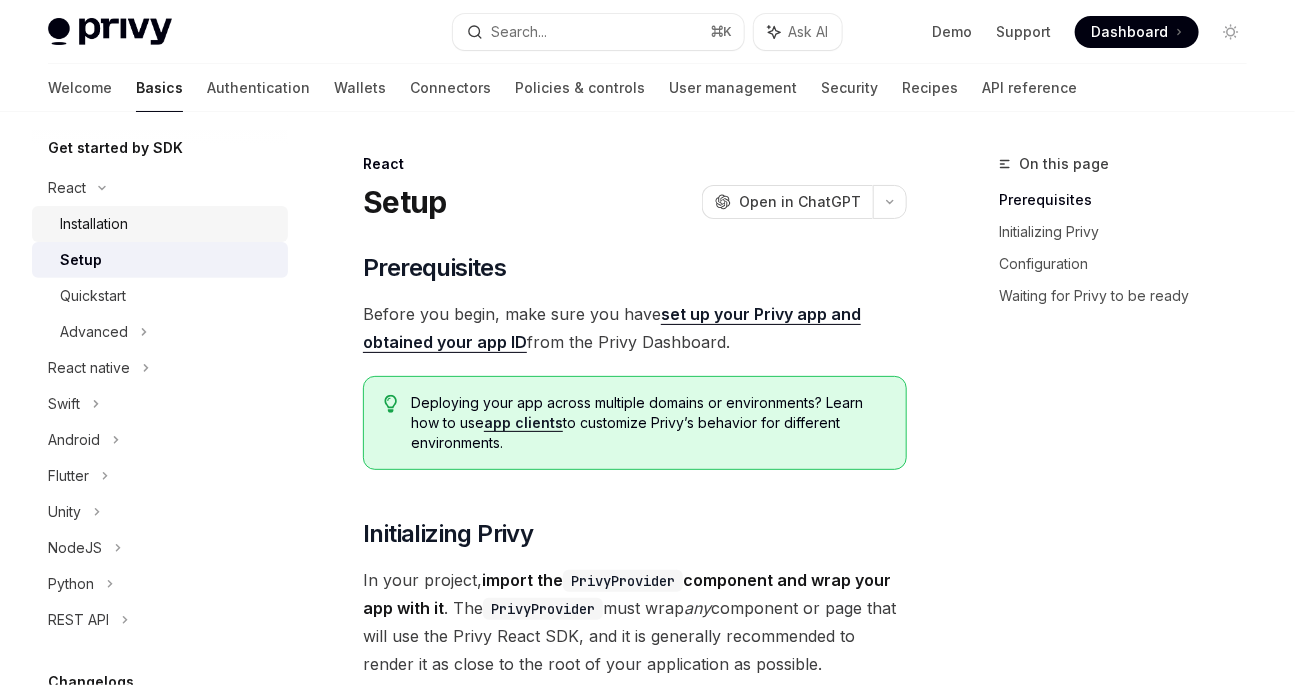 click on "Installation" at bounding box center (160, 224) 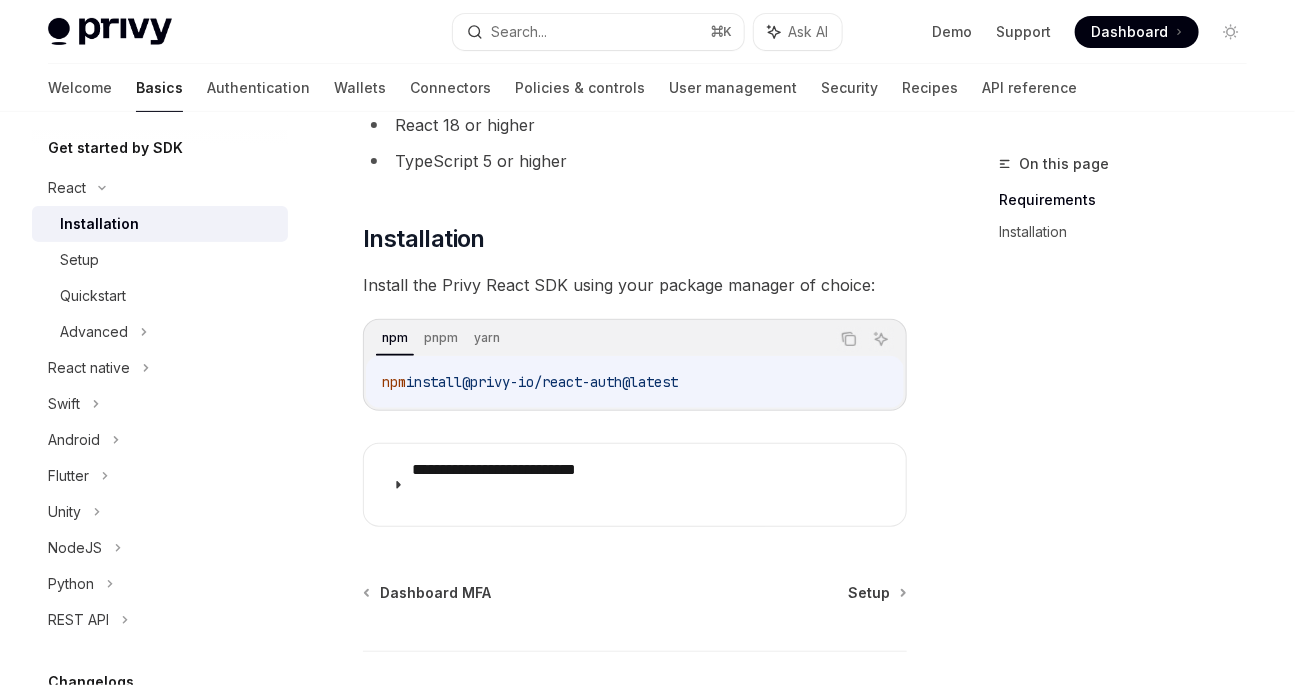 scroll, scrollTop: 218, scrollLeft: 0, axis: vertical 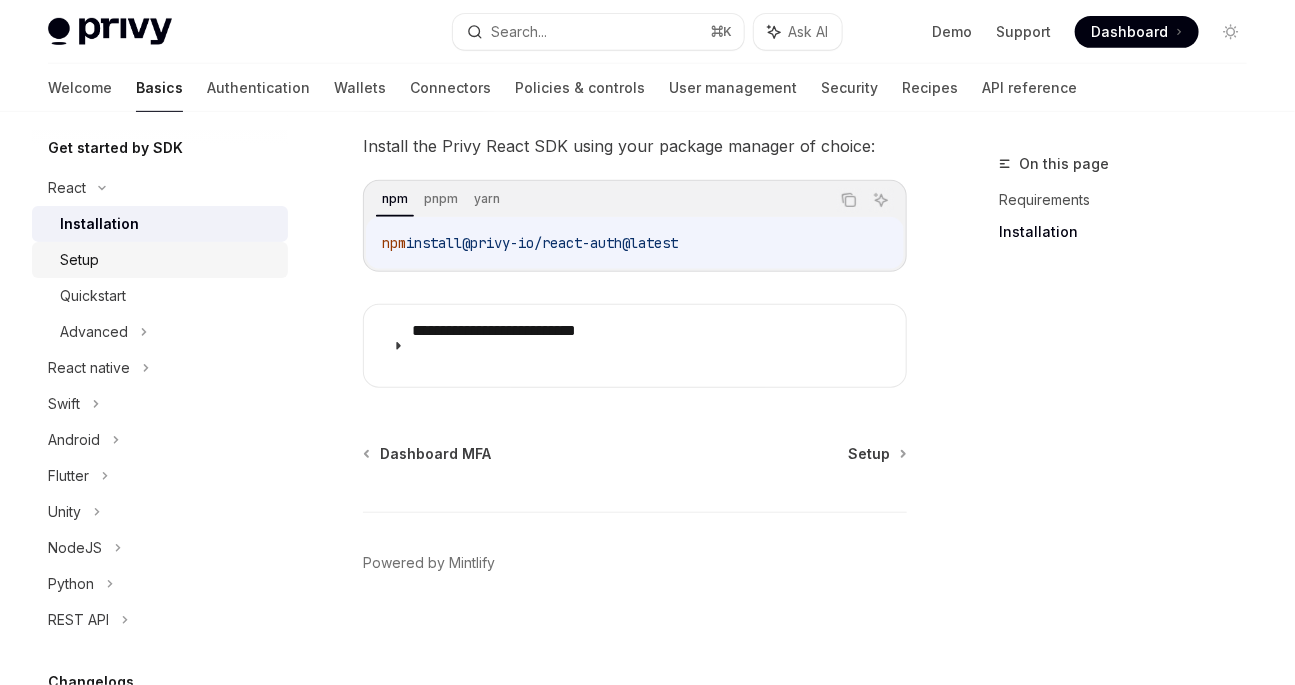 click on "Setup" at bounding box center [79, 260] 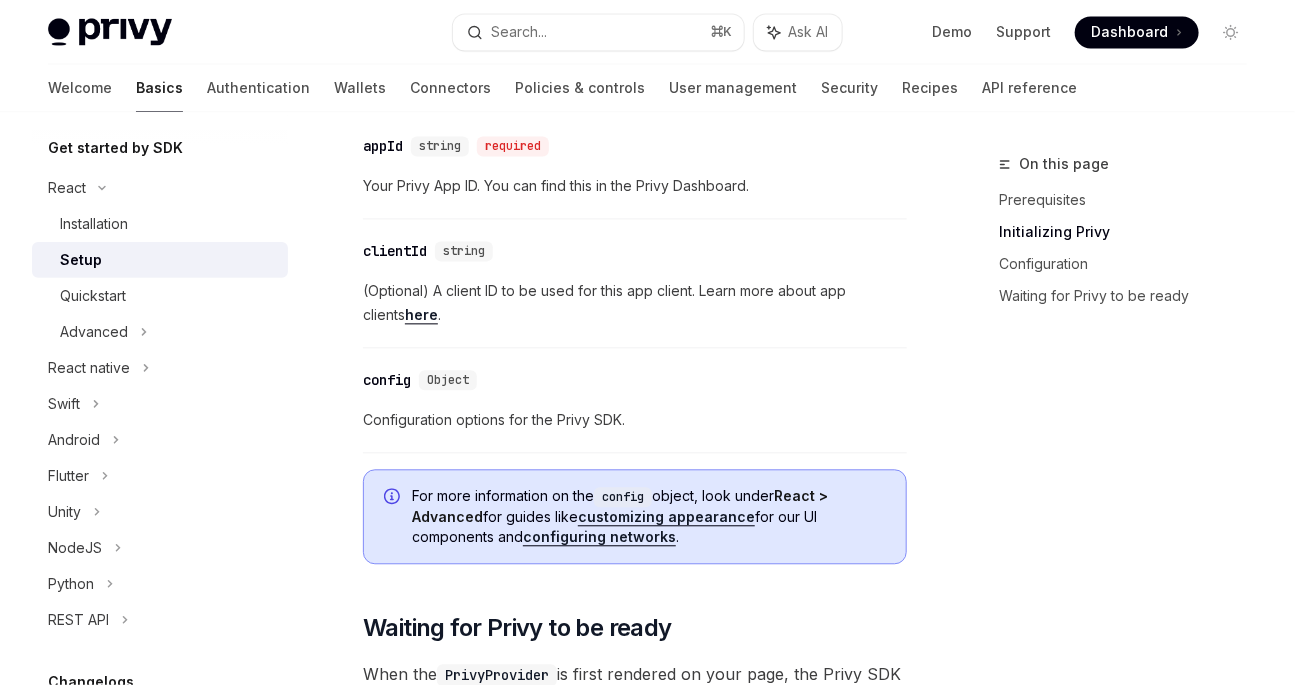 scroll, scrollTop: 1527, scrollLeft: 0, axis: vertical 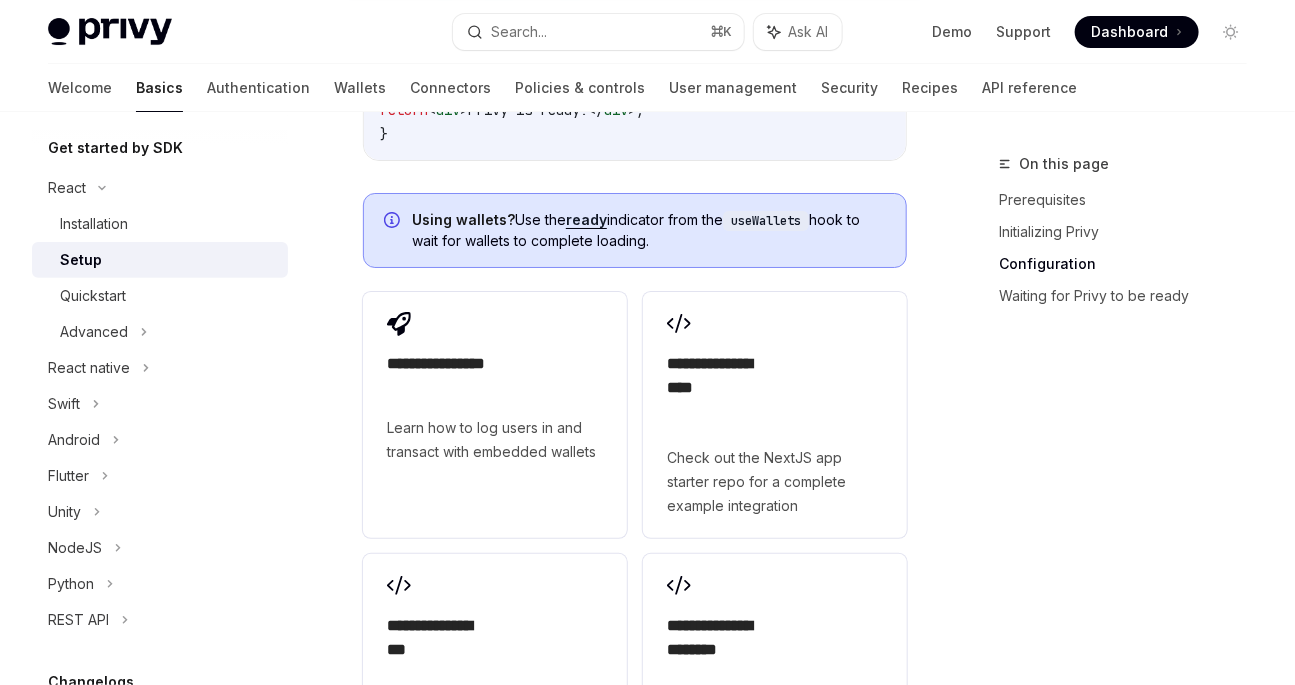 click on "React > Advanced" at bounding box center (620, -679) 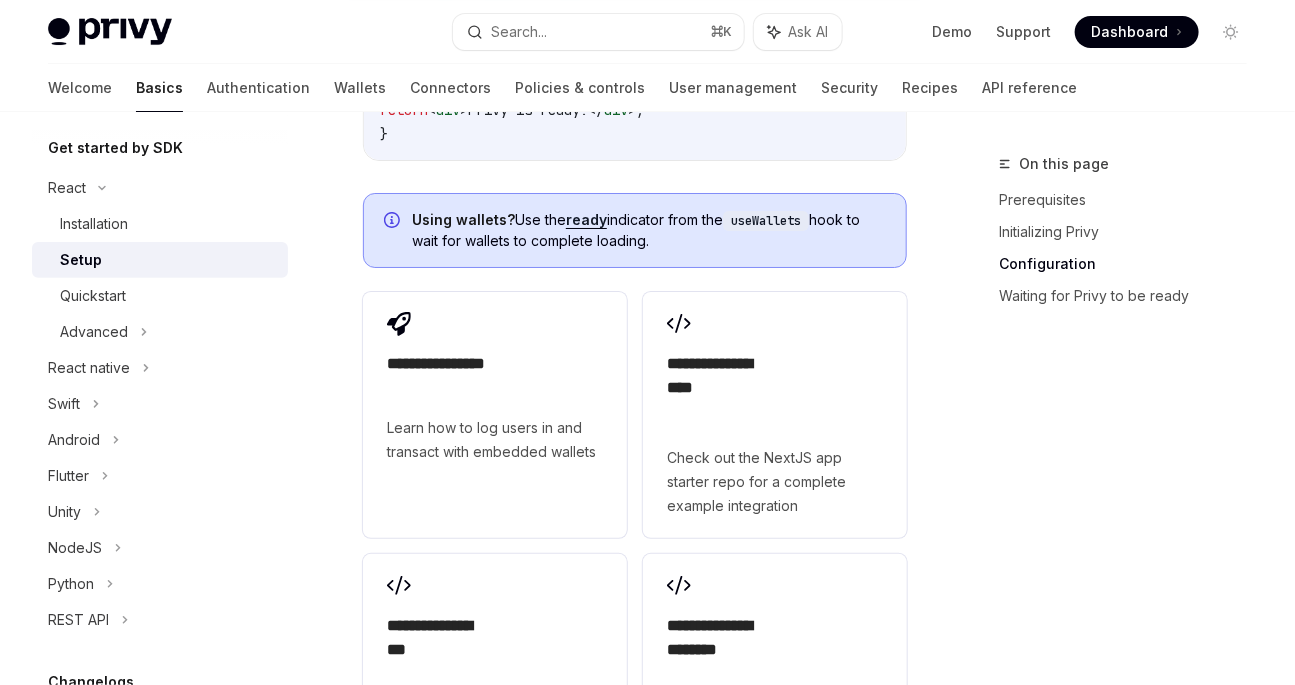 click on "On this page Prerequisites Initializing Privy Configuration Waiting for Privy to be ready React Setup OpenAI Open in ChatGPT ​ Prerequisites
Before you begin, make sure you have  set up your Privy app and obtained your app ID  from the Privy Dashboard.
Deploying your app across multiple domains or environments? Learn how to use  app
clients  to customize Privy’s behavior for different
environments.
​ Initializing Privy
In your project,  import the  PrivyProvider  component and wrap your app with it .
The  PrivyProvider  must wrap  any  component or page that will use the Privy React SDK, and it is generally recommended to render it as close to the root of your application as possible.
If you’re new to React and using contexts, check out
these
resources !
Ethereum   Solana NextJS Create React App Copy Ask AI 'use client' ;
import  { PrivyProvider }  from  '@privy-io/react-auth' ;
export  default  function  Providers ({ children } :  { children :  React . ReactNode })  {
(" at bounding box center [647, -738] 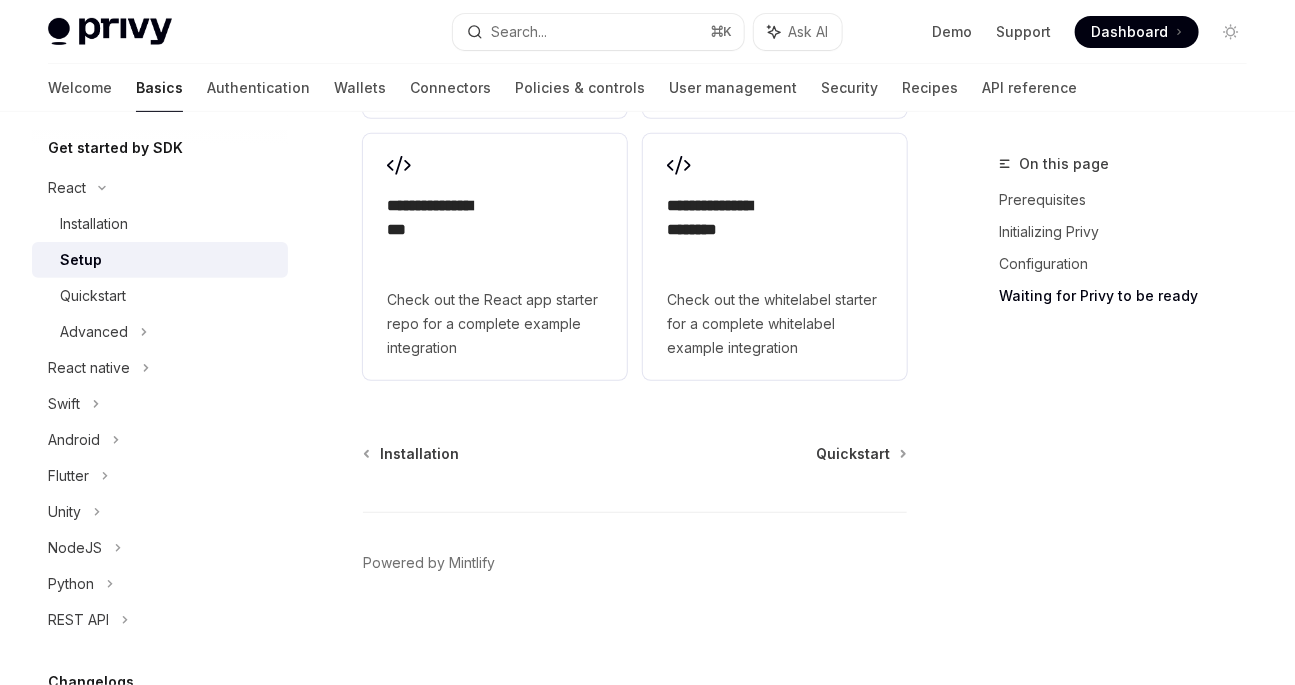 scroll, scrollTop: 3889, scrollLeft: 0, axis: vertical 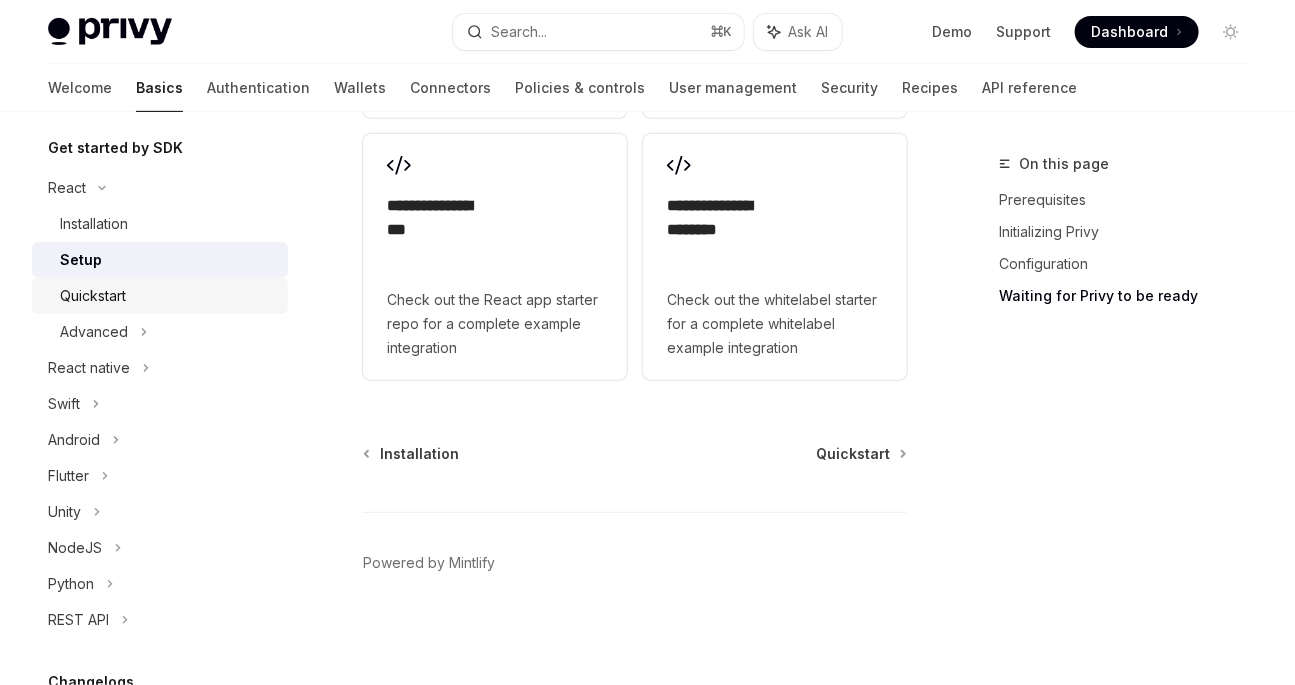 click on "Quickstart" at bounding box center (168, 296) 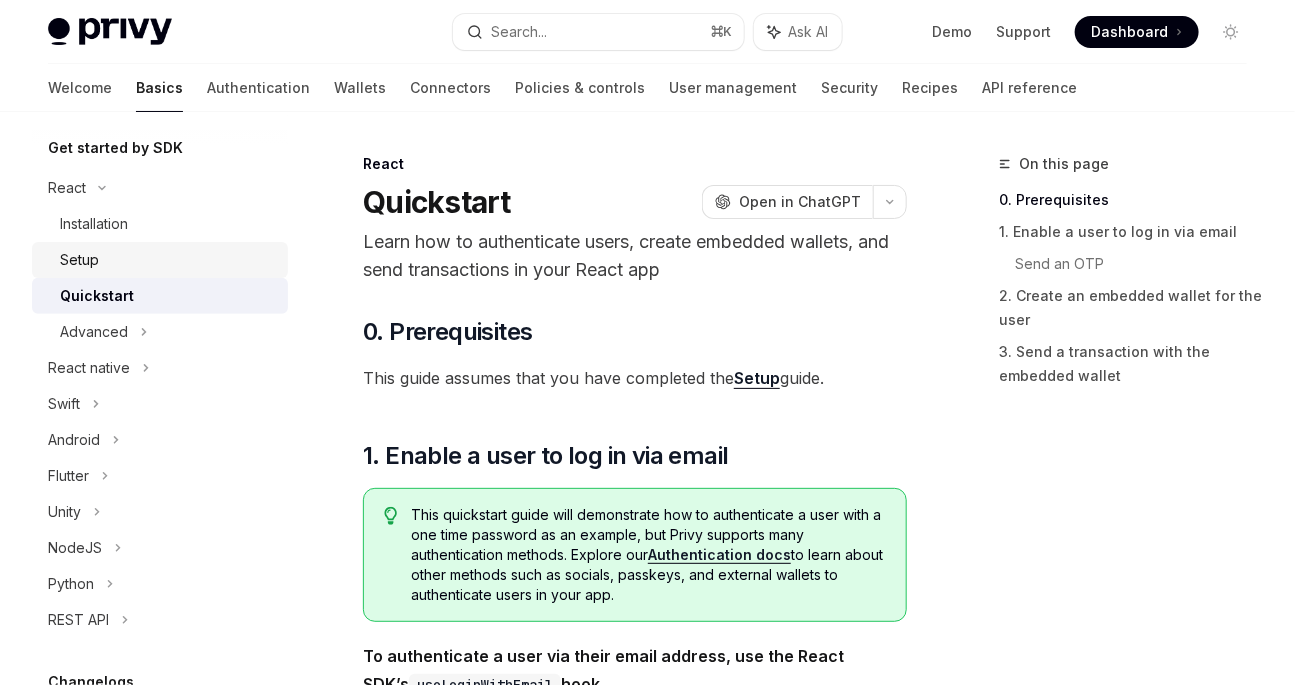 click on "Setup" at bounding box center (168, 260) 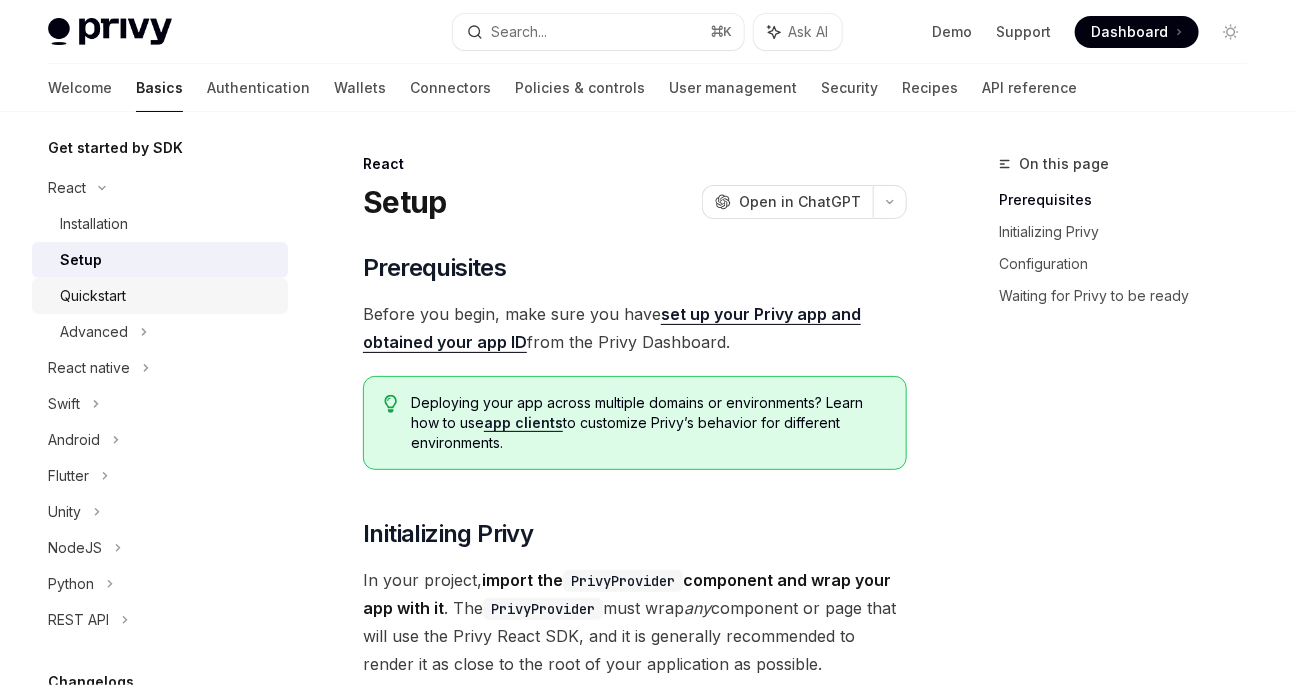 click on "Quickstart" at bounding box center [168, 296] 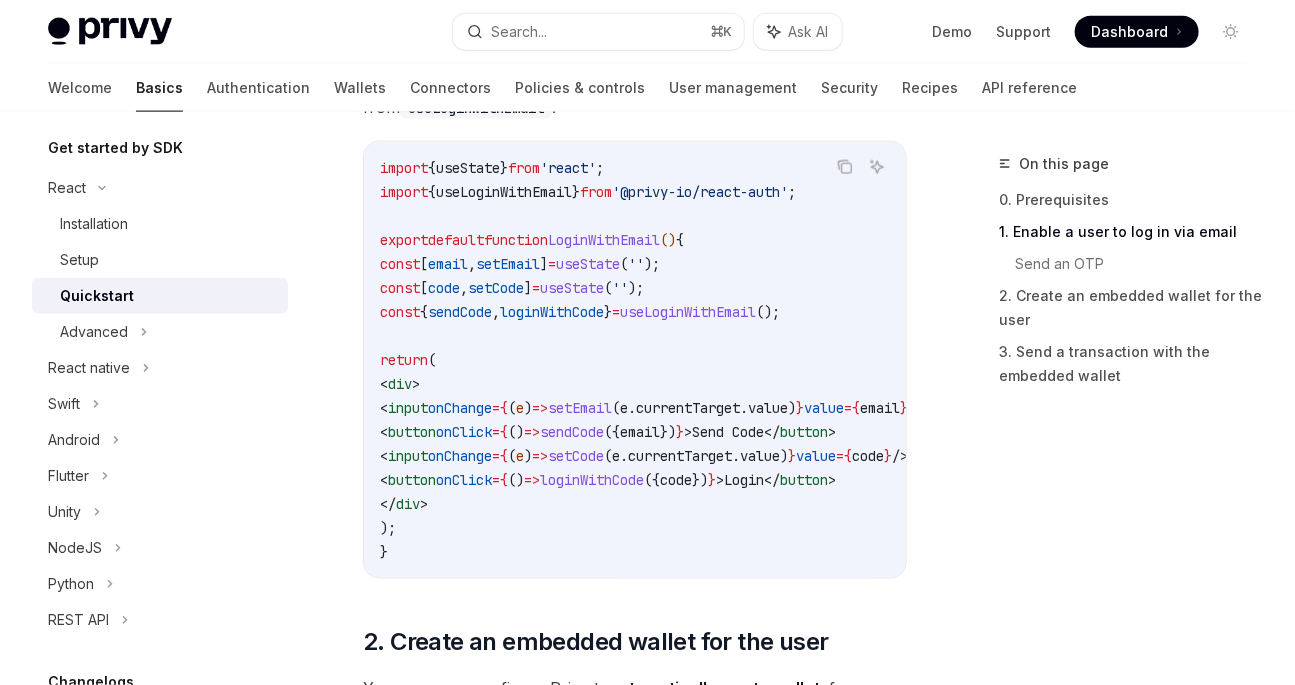 scroll, scrollTop: 981, scrollLeft: 0, axis: vertical 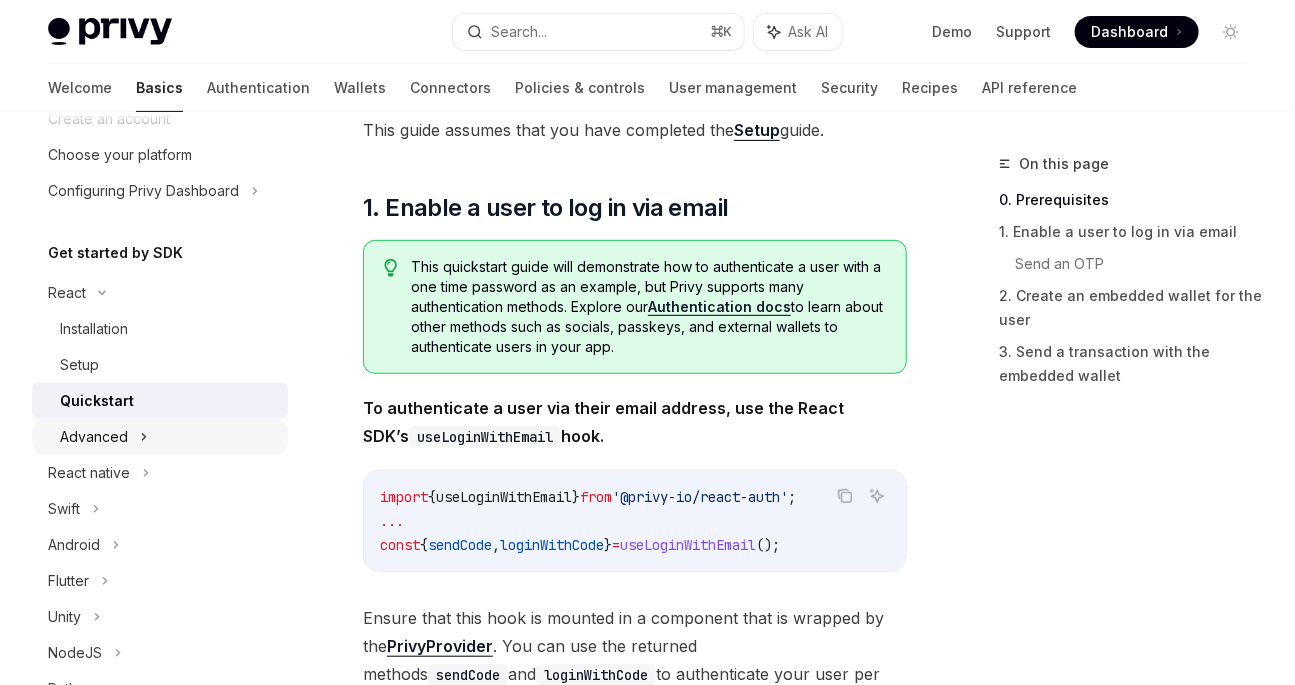 click on "Advanced" at bounding box center (160, 437) 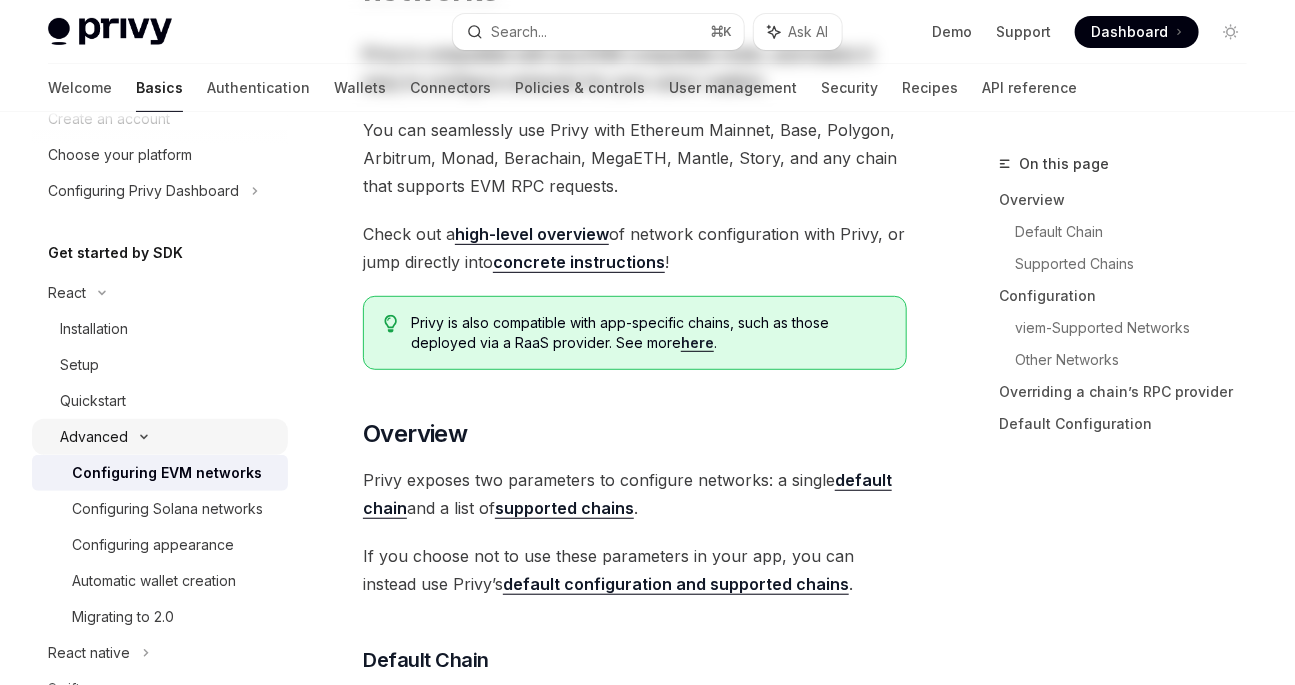 scroll 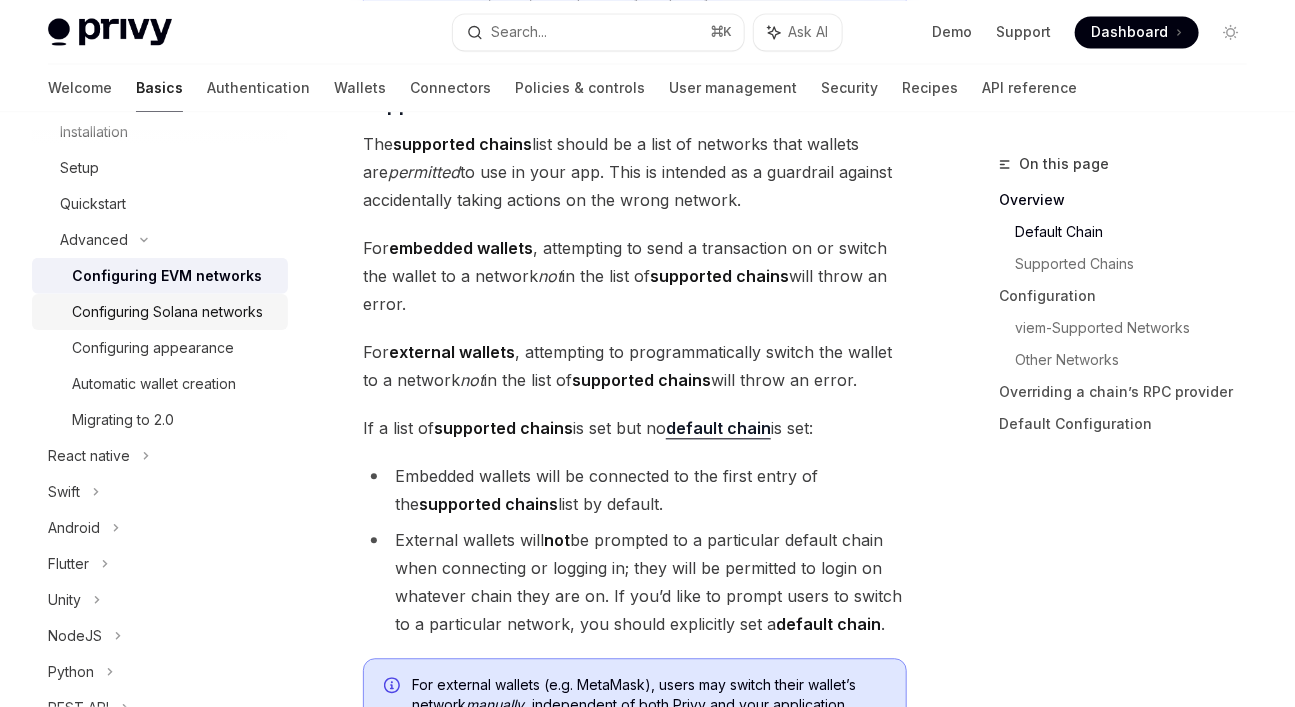click on "Configuring Solana networks" at bounding box center (167, 312) 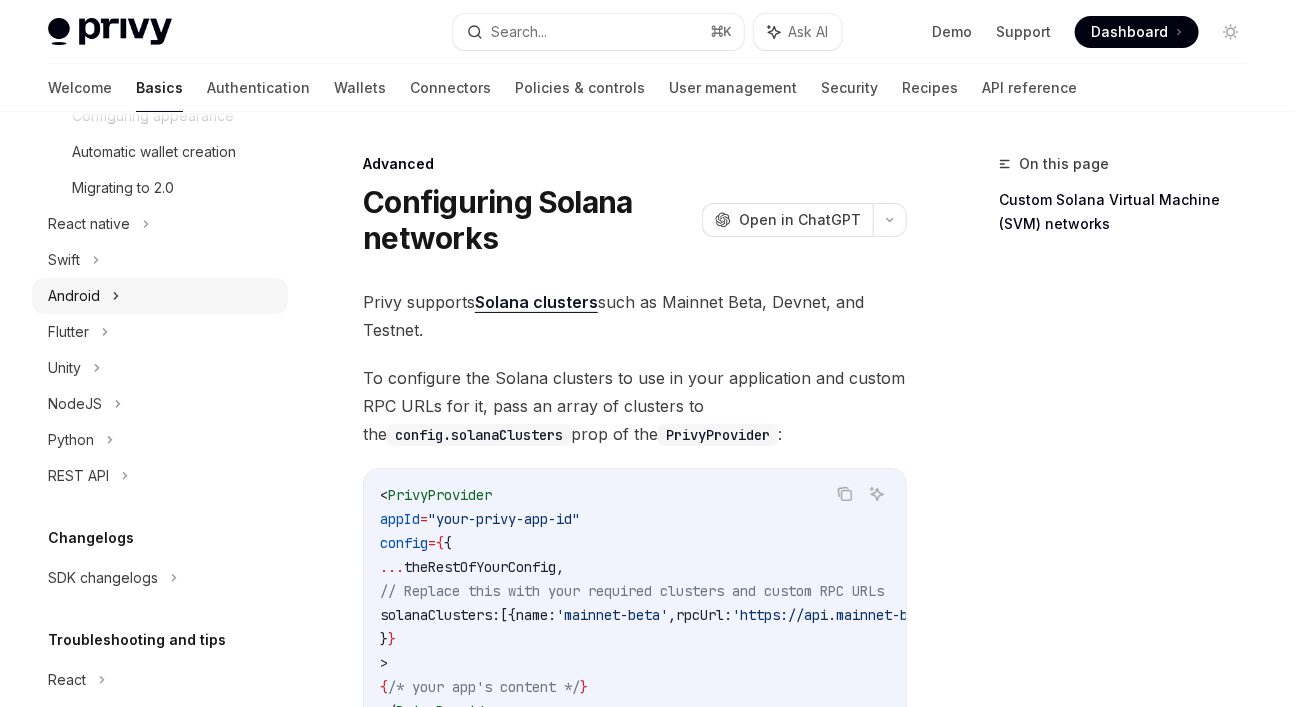scroll, scrollTop: 637, scrollLeft: 0, axis: vertical 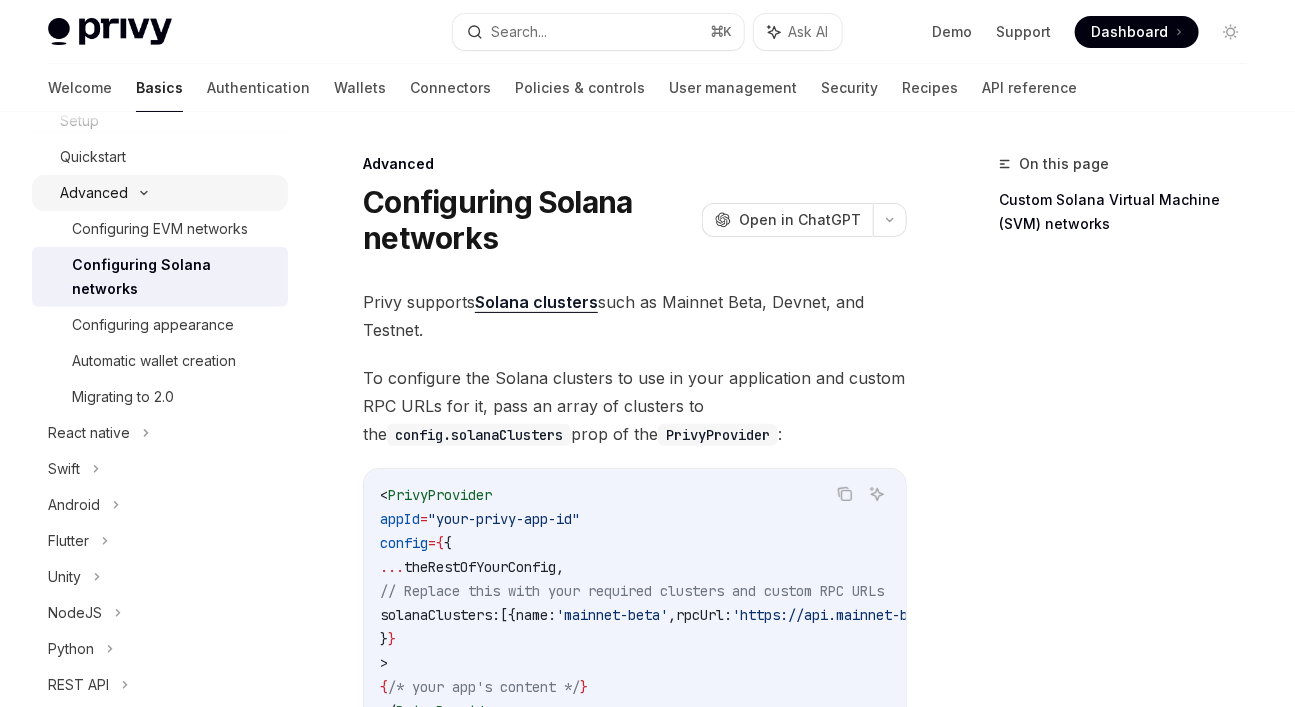 click on "Advanced" at bounding box center (94, 193) 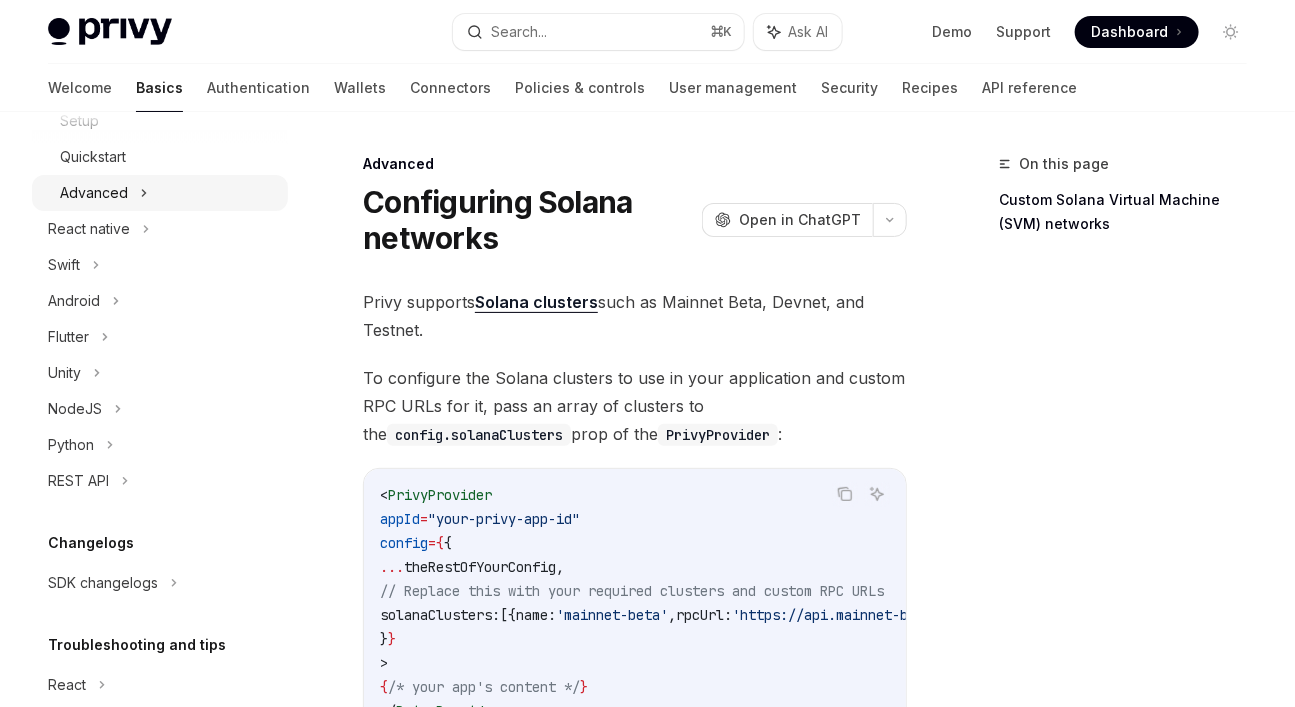 click on "Advanced" at bounding box center [94, 193] 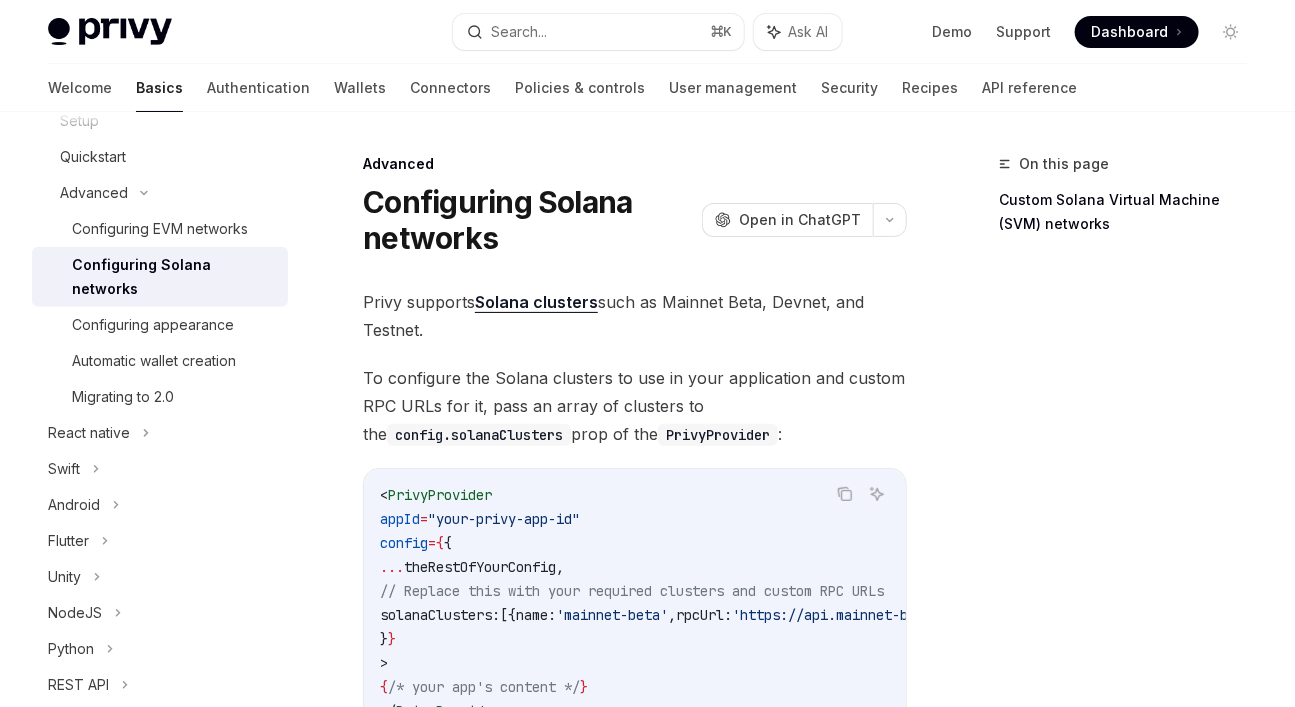 click on "Configuring Solana networks" at bounding box center (174, 277) 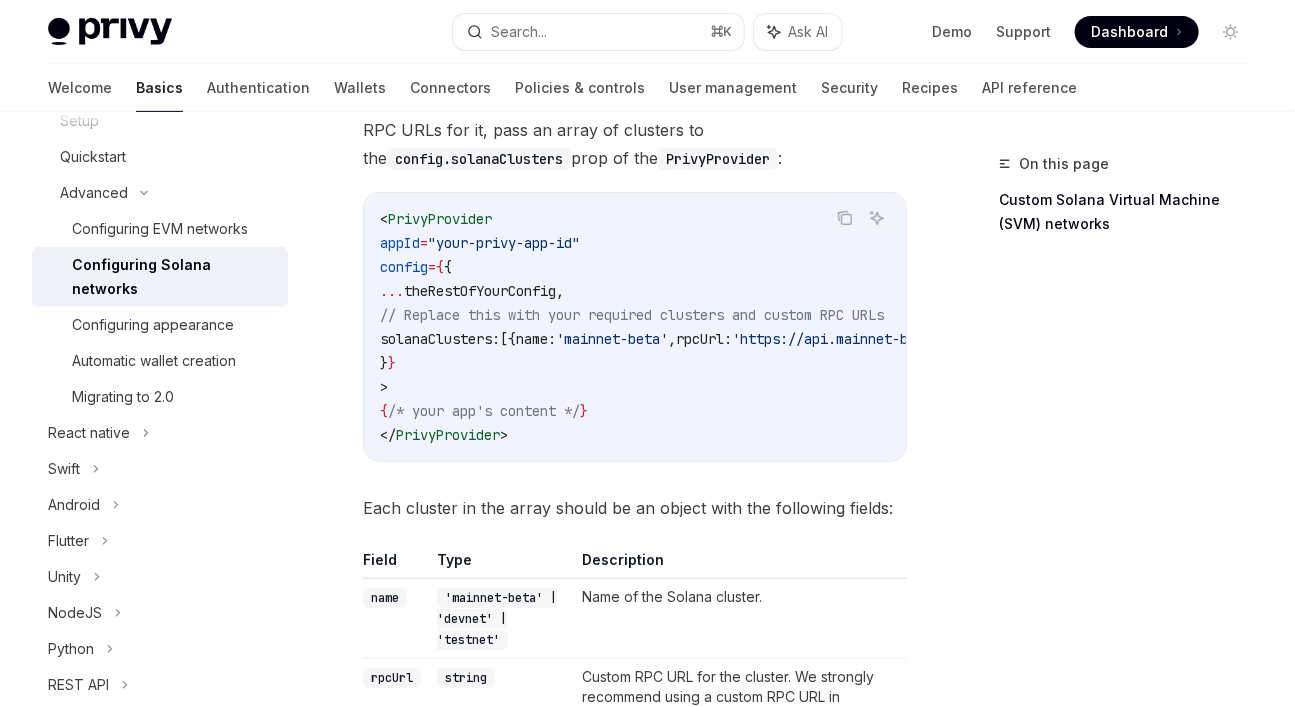 scroll, scrollTop: 494, scrollLeft: 0, axis: vertical 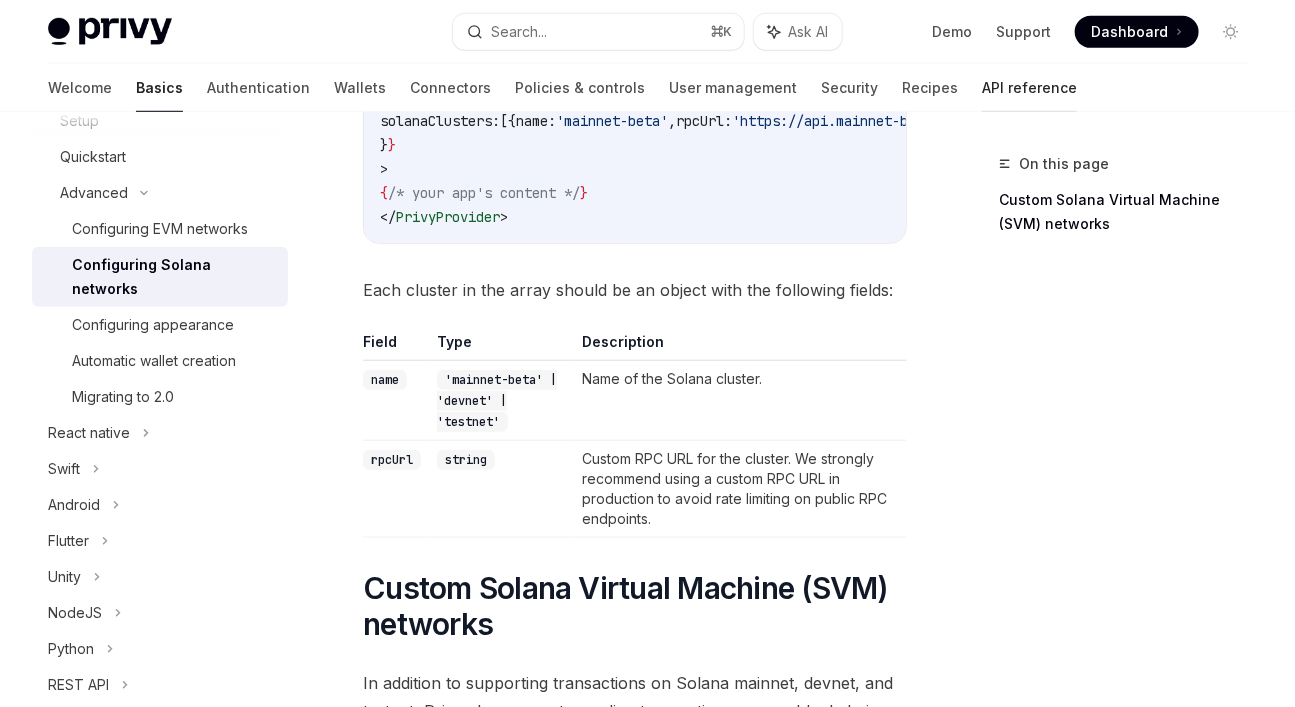 click on "API reference" at bounding box center (1029, 88) 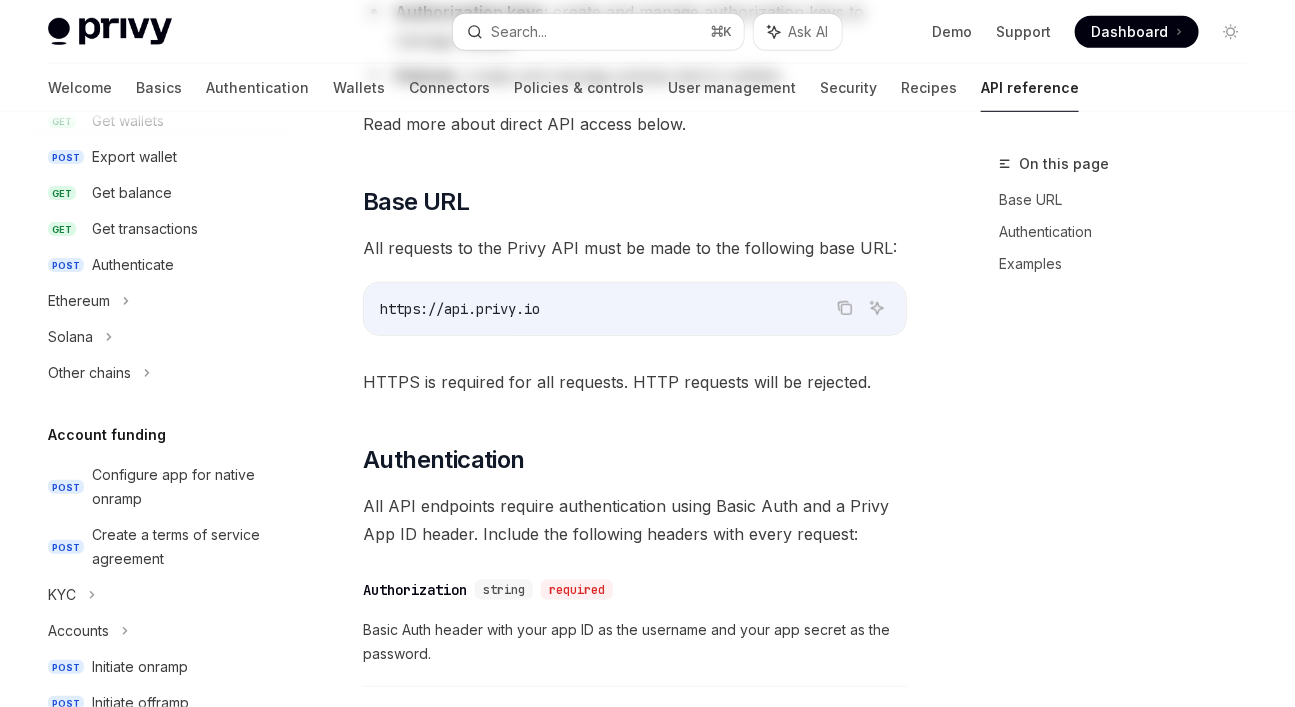 scroll, scrollTop: 0, scrollLeft: 0, axis: both 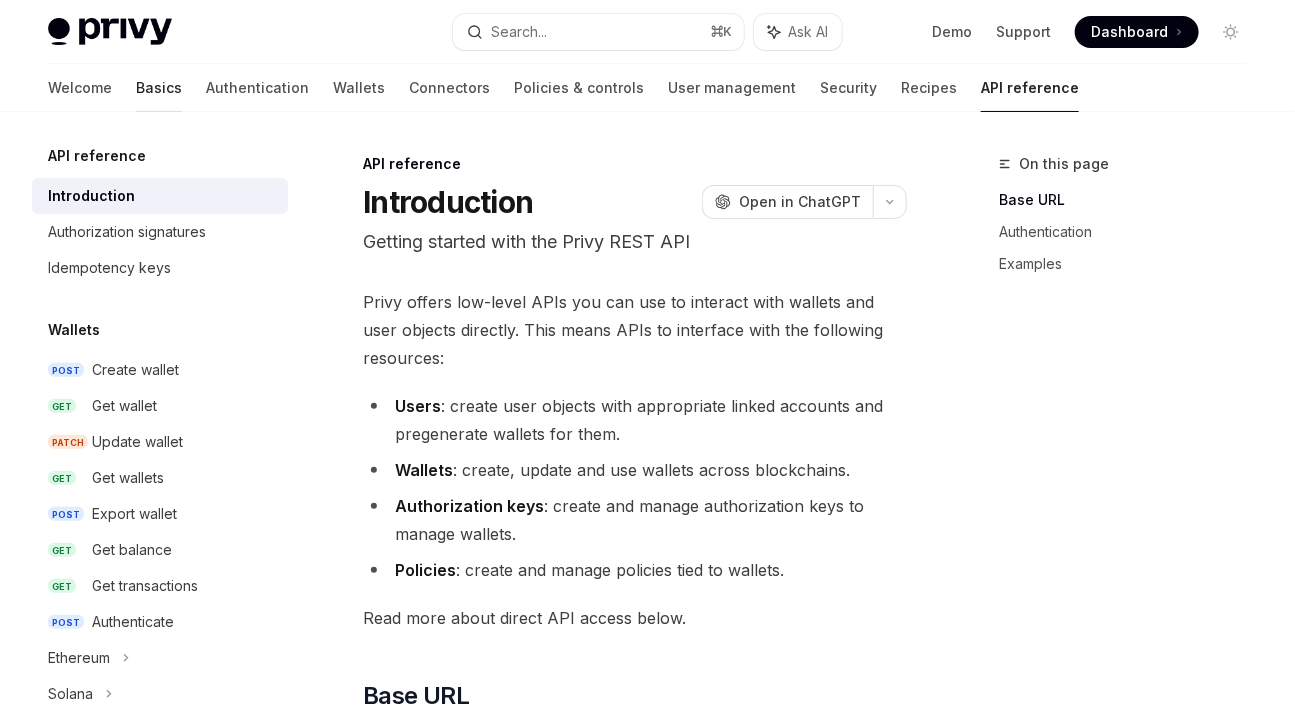 click on "Basics" at bounding box center [159, 88] 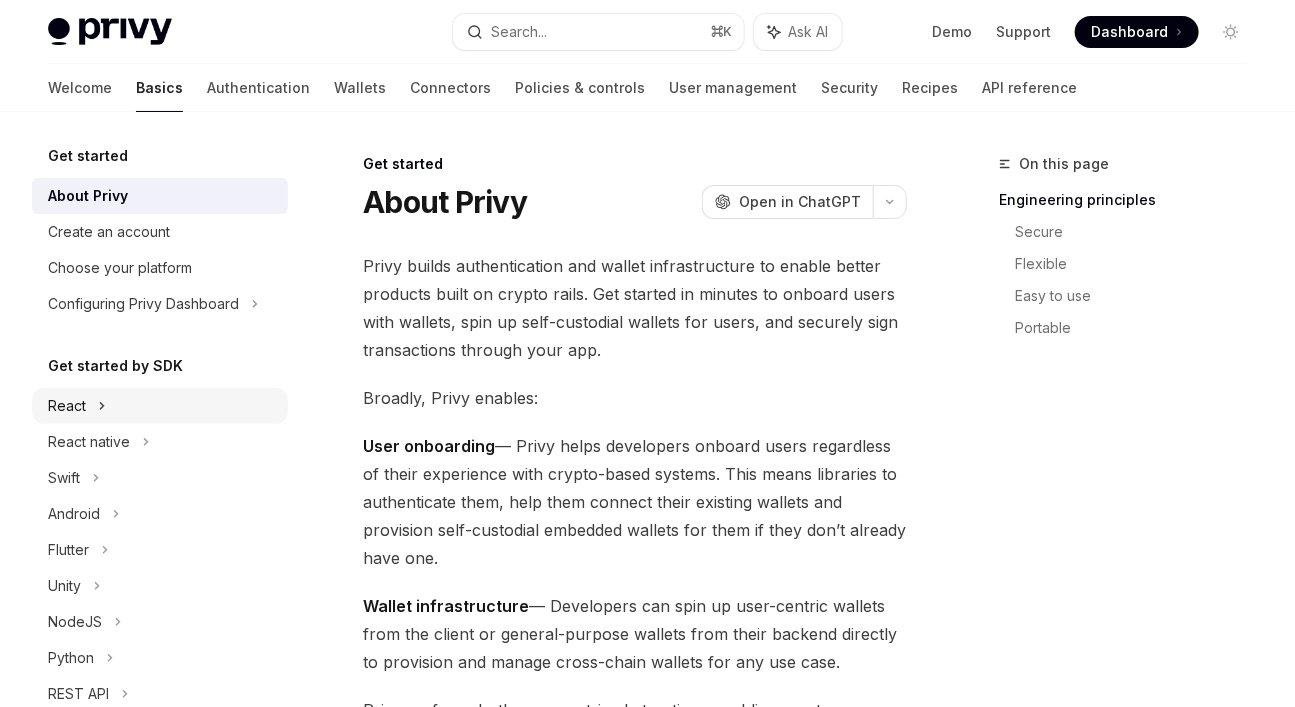click on "React" at bounding box center (160, 406) 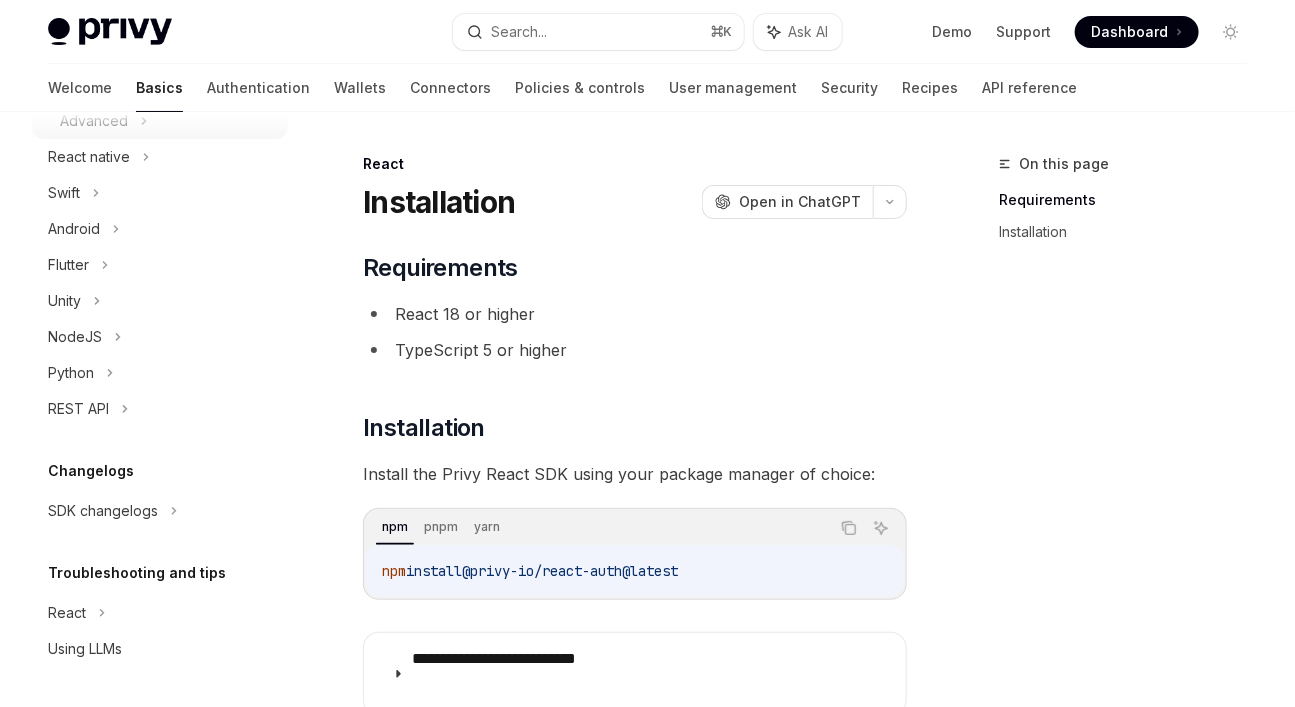 scroll, scrollTop: 545, scrollLeft: 0, axis: vertical 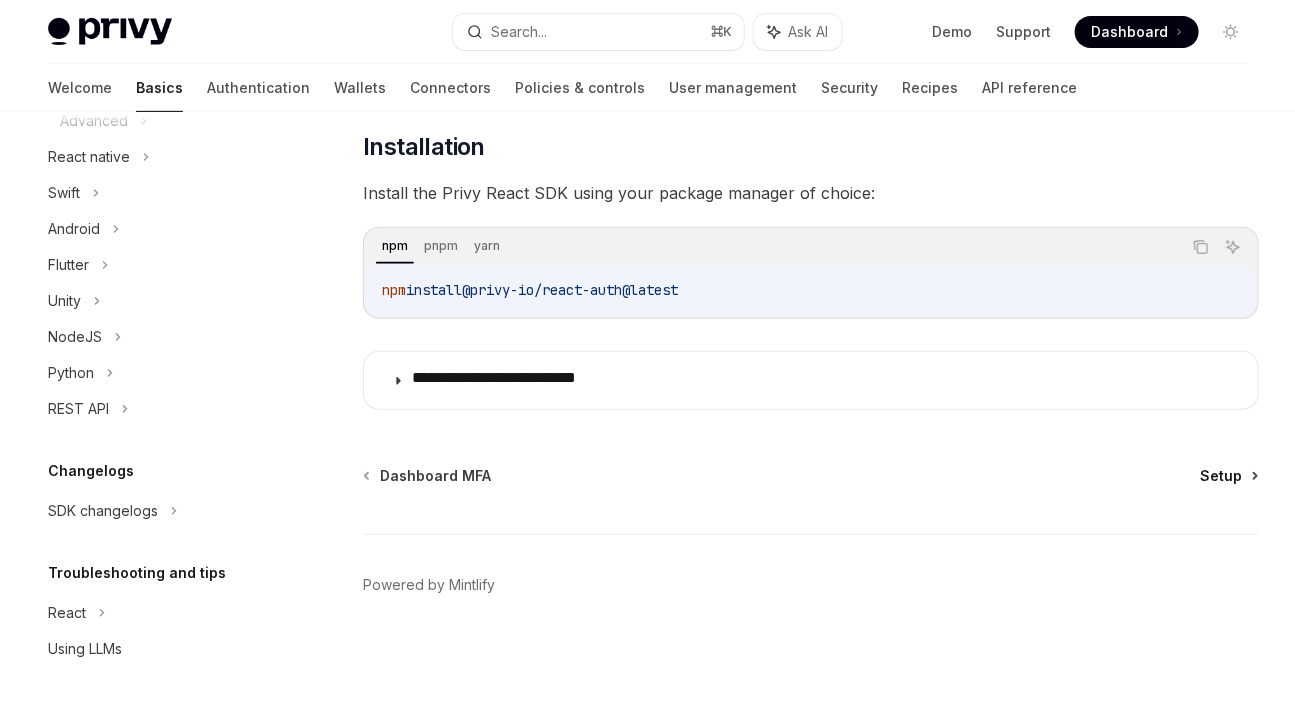 click on "Setup" at bounding box center (1221, 476) 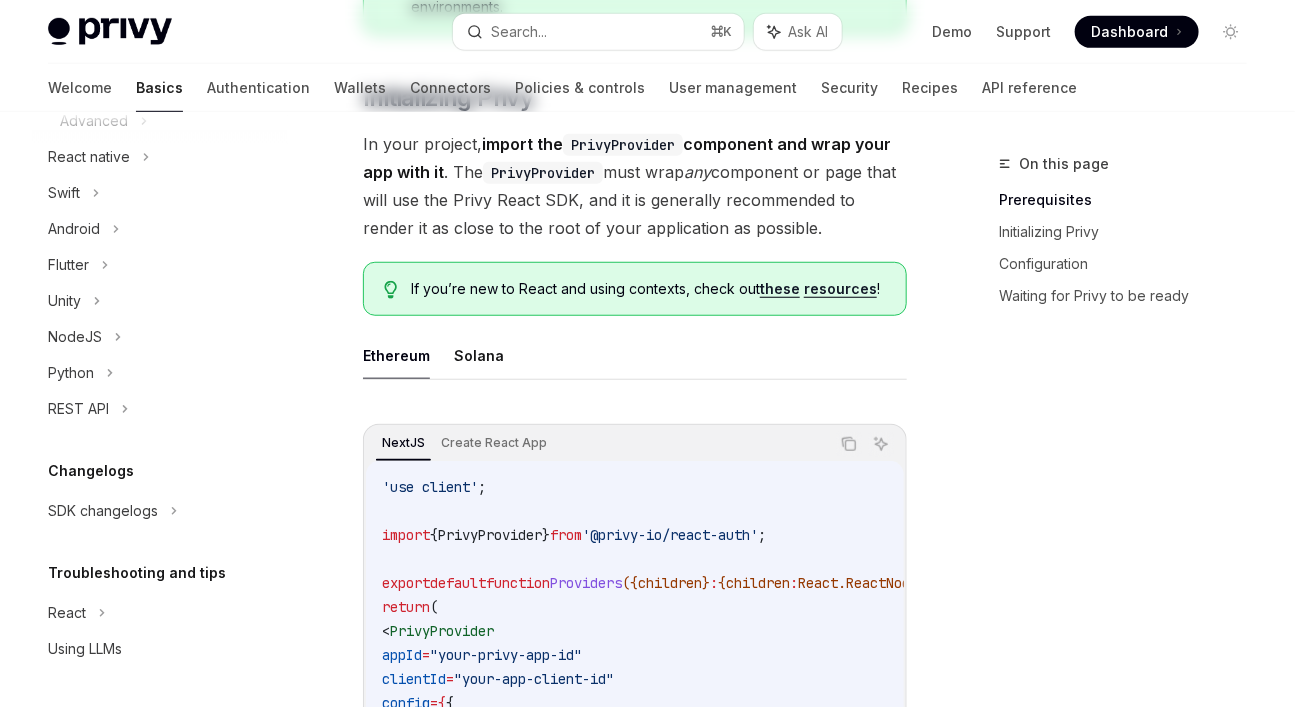 scroll, scrollTop: 0, scrollLeft: 0, axis: both 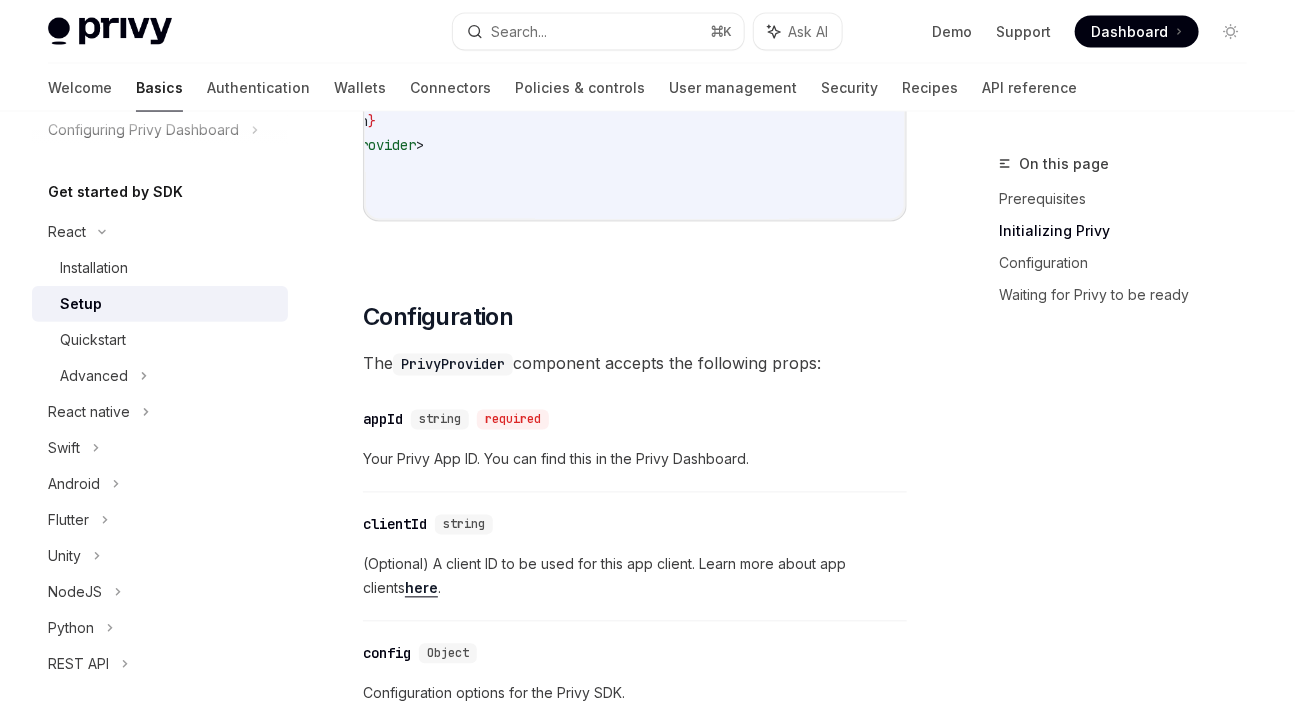 drag, startPoint x: 762, startPoint y: 348, endPoint x: 626, endPoint y: 352, distance: 136.0588 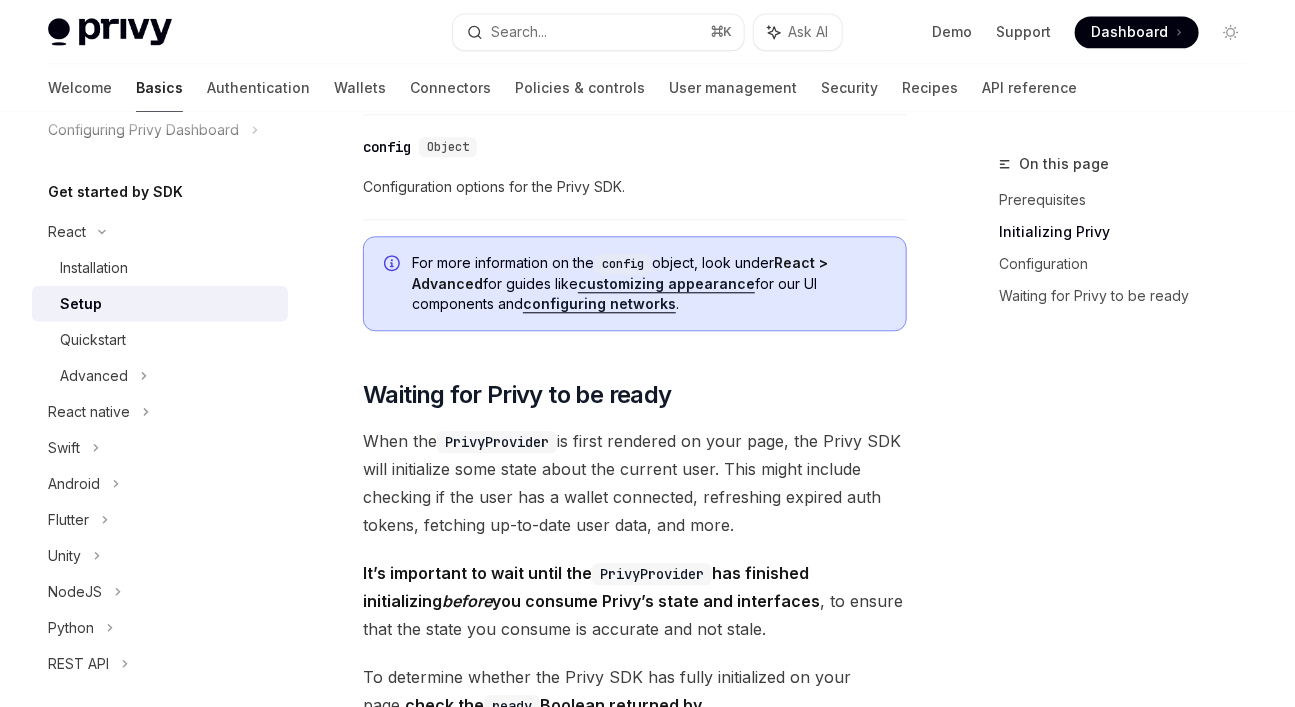 scroll, scrollTop: 1841, scrollLeft: 0, axis: vertical 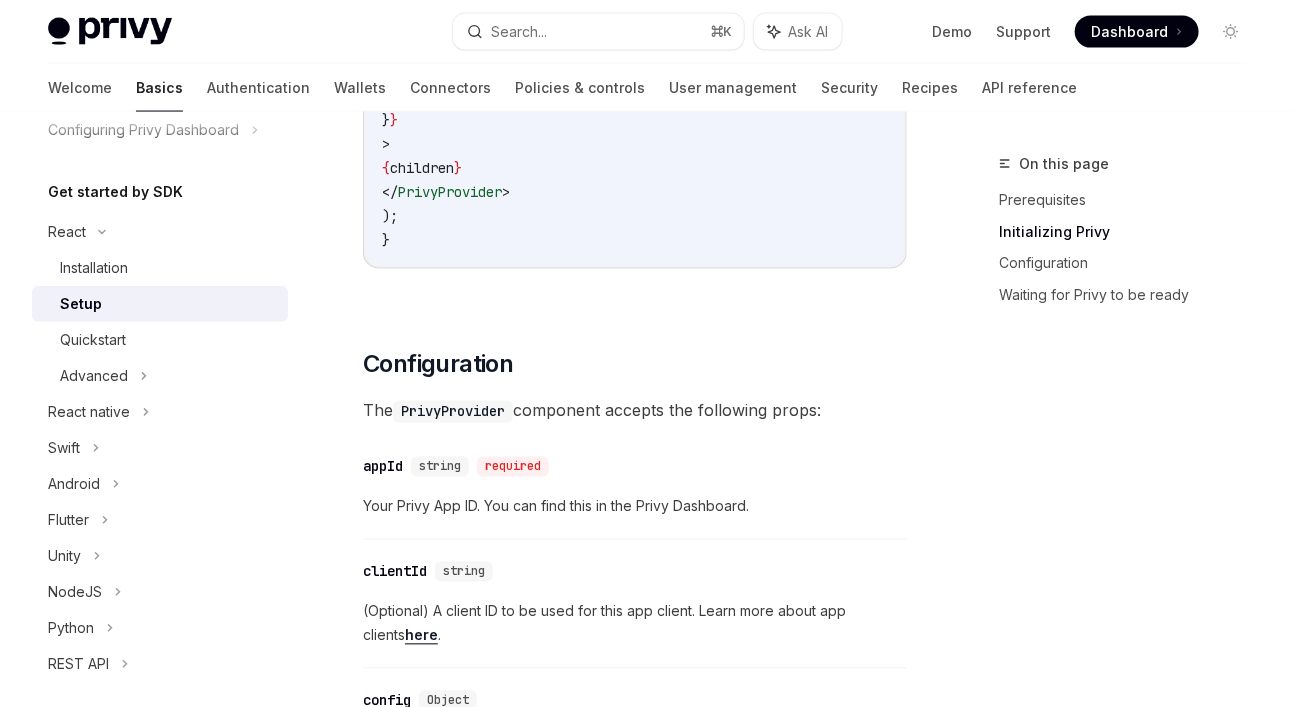click on "PrivyProvider" at bounding box center (490, -216) 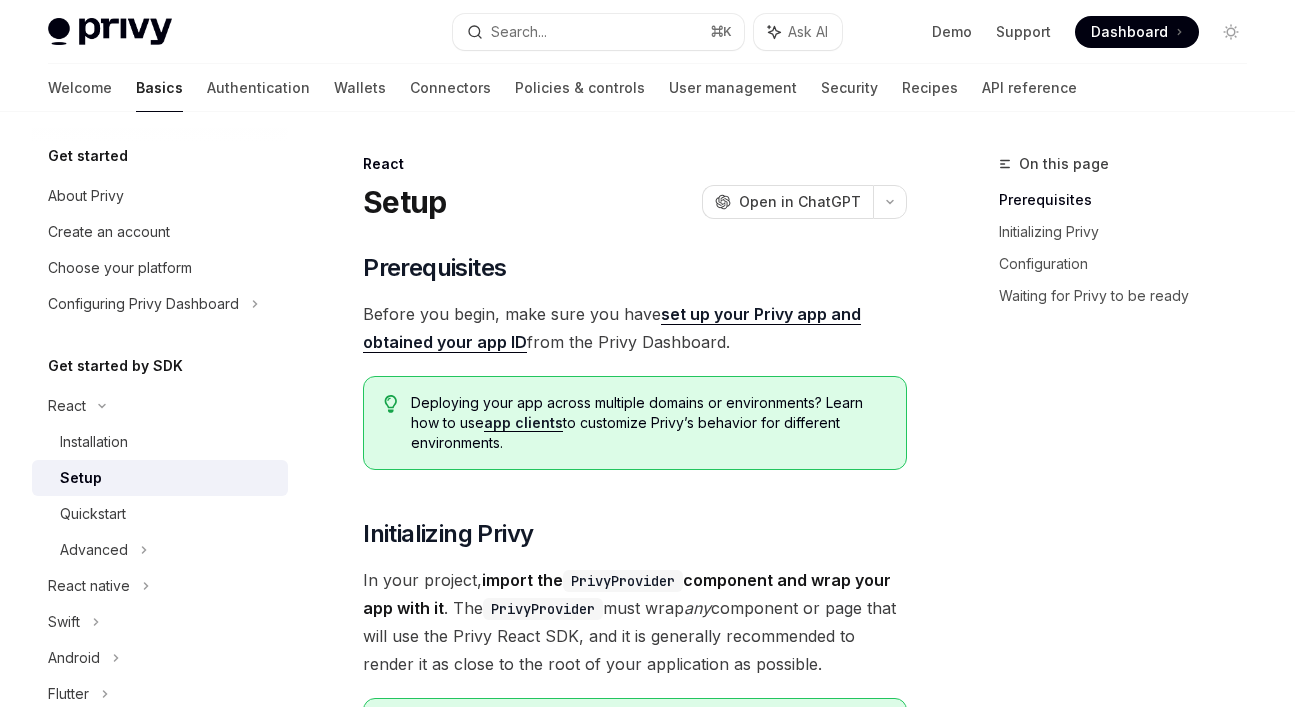 scroll, scrollTop: 0, scrollLeft: 0, axis: both 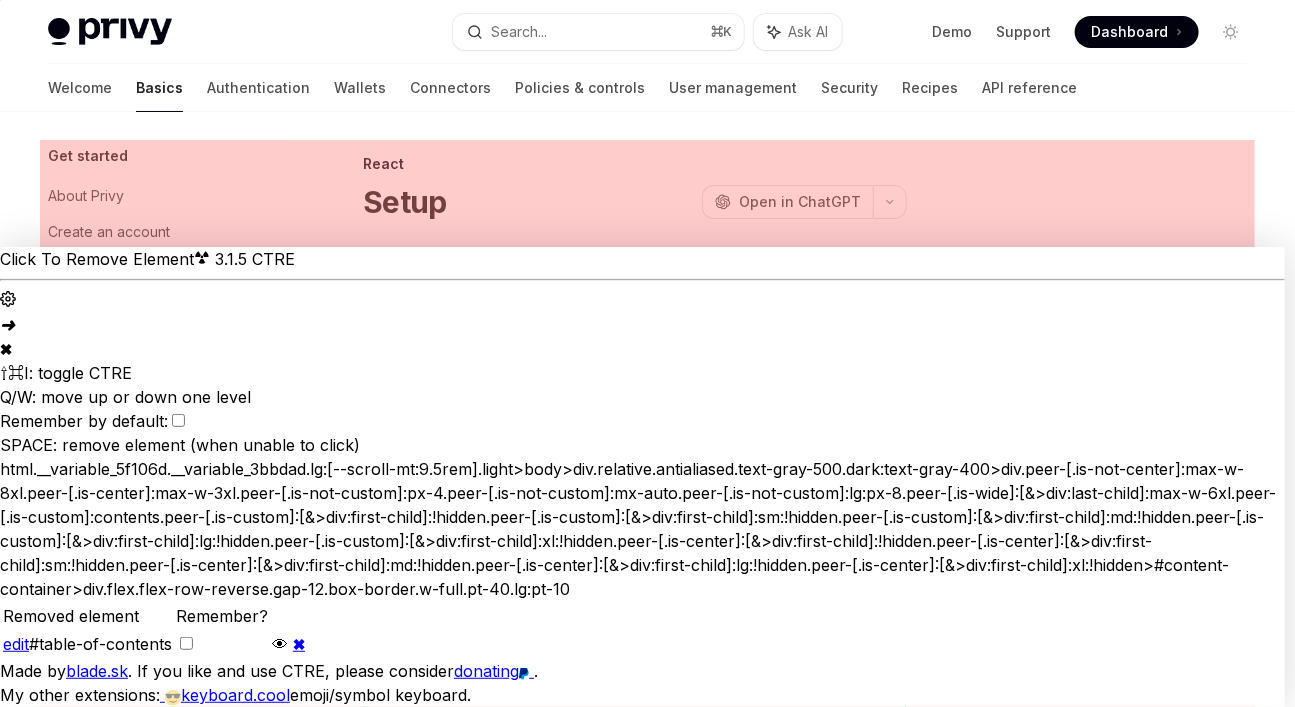 click on "On this page Prerequisites Initializing Privy Configuration Waiting for Privy to be ready React Setup OpenAI Open in ChatGPT ​ Prerequisites
Before you begin, make sure you have  set up your Privy app and obtained your app ID  from the Privy Dashboard.
Deploying your app across multiple domains or environments? Learn how to use  app
clients  to customize Privy’s behavior for different
environments.
​ Initializing Privy
In your project,  import the  PrivyProvider  component and wrap your app with it .
The  PrivyProvider  must wrap  any  component or page that will use the Privy React SDK, and it is generally recommended to render it as close to the root of your application as possible.
If you’re new to React and using contexts, check out
these
resources !
Ethereum   Solana NextJS Create React App Copy Ask AI 'use client' ;
import  { PrivyProvider }  from  '@privy-io/react-auth' ;
export  default  function  Providers ({ children } :  { children :  React . ReactNode })  {
(" at bounding box center (647, 1955) 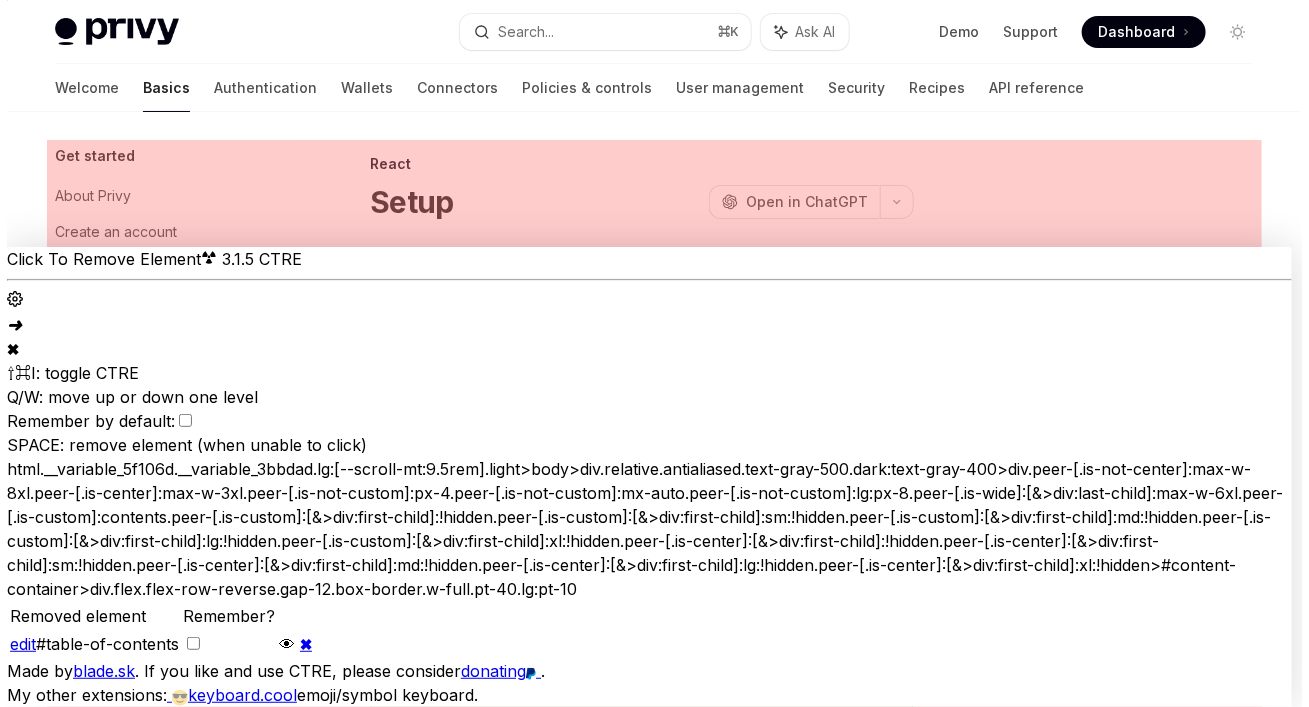 scroll, scrollTop: 0, scrollLeft: 0, axis: both 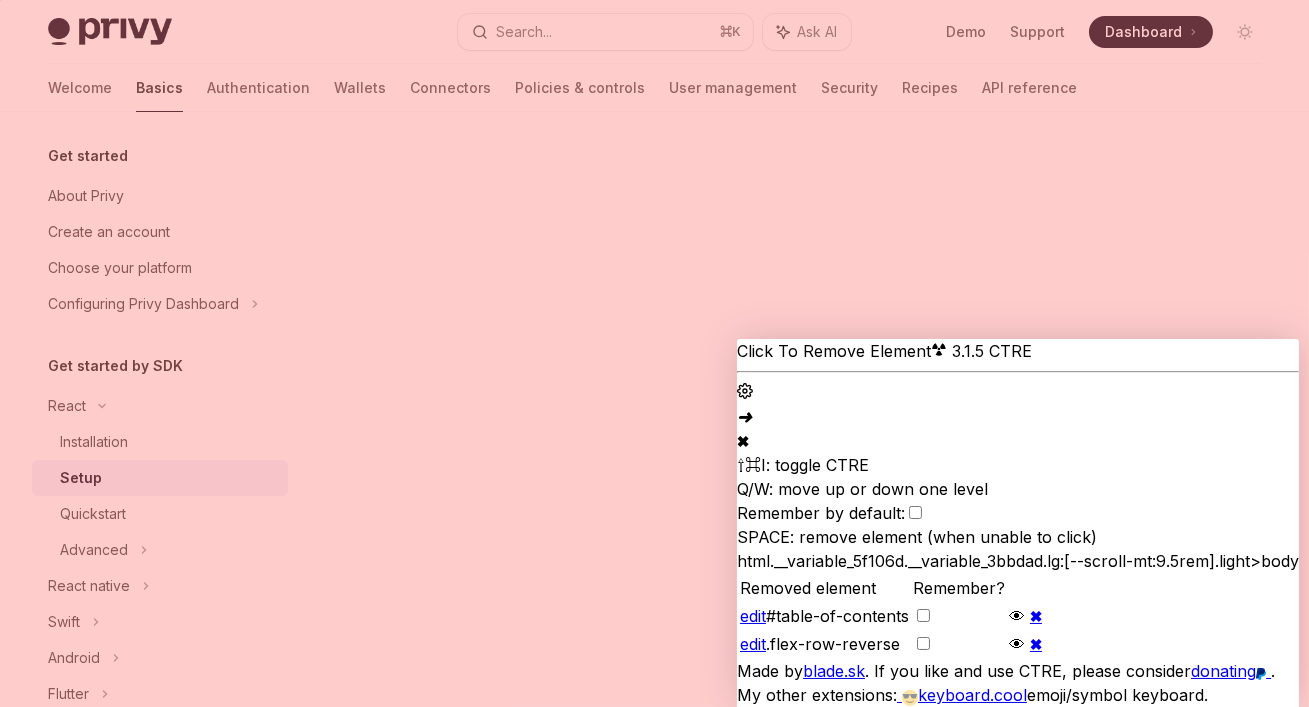 click on "Privy docs  home page Search... ⌘ K Ask AI Demo Support Dashboard Dashboard Search... Navigation Welcome Basics Authentication Wallets Connectors Policies & controls User management Security Recipes API reference Get started About Privy Create an account Choose your platform Configuring Privy Dashboard Get started by SDK React Installation Setup Quickstart Advanced React native Swift Android Flutter Unity NodeJS Python REST API Changelogs SDK changelogs Troubleshooting and tips React Using LLMs On this page Prerequisites Initializing Privy Configuration Waiting for Privy to be ready React Setup OpenAI Open in ChatGPT ​ Prerequisites
Before you begin, make sure you have  set up your Privy app and obtained your app ID  from the Privy Dashboard.
Deploying your app across multiple domains or environments? Learn how to use  app
clients  to customize Privy’s behavior for different
environments.
​ Initializing Privy
In your project,  import the  PrivyProvider  component and wrap your app with it any" at bounding box center [654, 353] 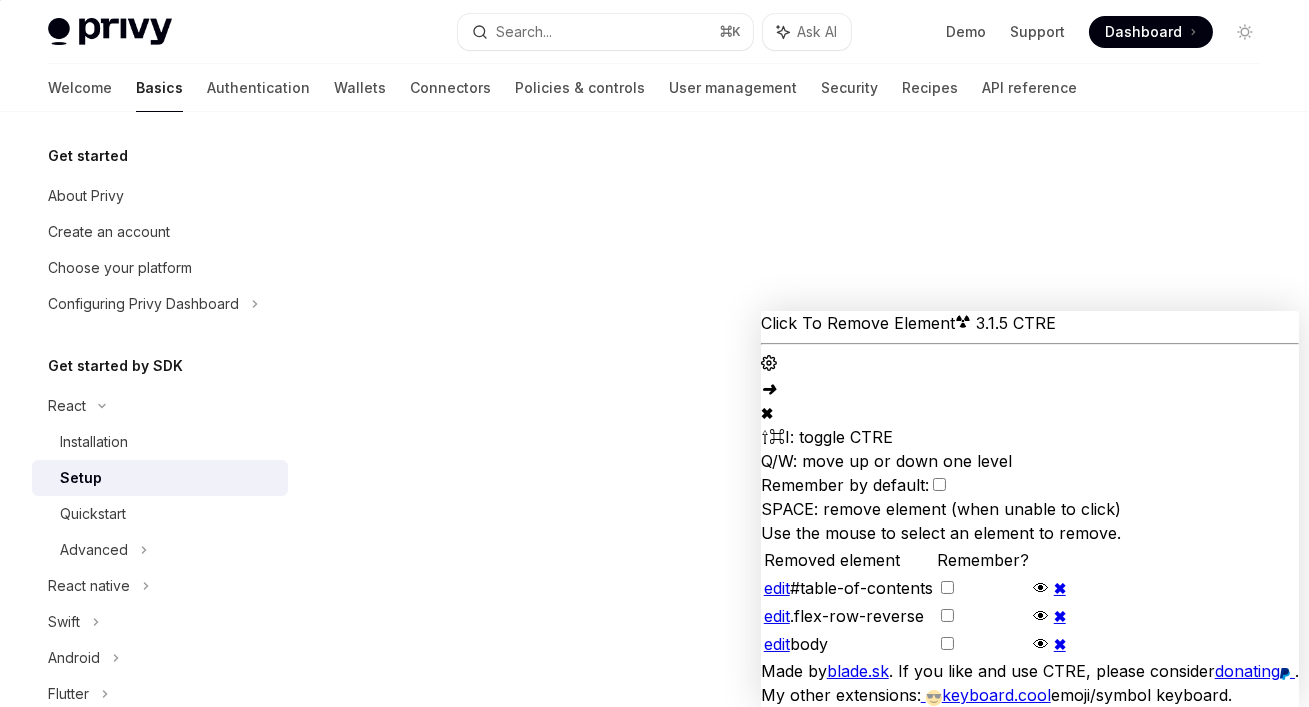 click on "Privy docs  home page Search... ⌘ K Ask AI Demo Support Dashboard Dashboard Search... Navigation Welcome Basics Authentication Wallets Connectors Policies & controls User management Security Recipes API reference Get started About Privy Create an account Choose your platform Configuring Privy Dashboard Get started by SDK React Installation Setup Quickstart Advanced React native Swift Android Flutter Unity NodeJS Python REST API Changelogs SDK changelogs Troubleshooting and tips React Using LLMs On this page Prerequisites Initializing Privy Configuration Waiting for Privy to be ready React Setup OpenAI Open in ChatGPT ​ Prerequisites
Before you begin, make sure you have  set up your Privy app and obtained your app ID  from the Privy Dashboard.
Deploying your app across multiple domains or environments? Learn how to use  app
clients  to customize Privy’s behavior for different
environments.
​ Initializing Privy
In your project,  import the  PrivyProvider  component and wrap your app with it any" at bounding box center [654, 353] 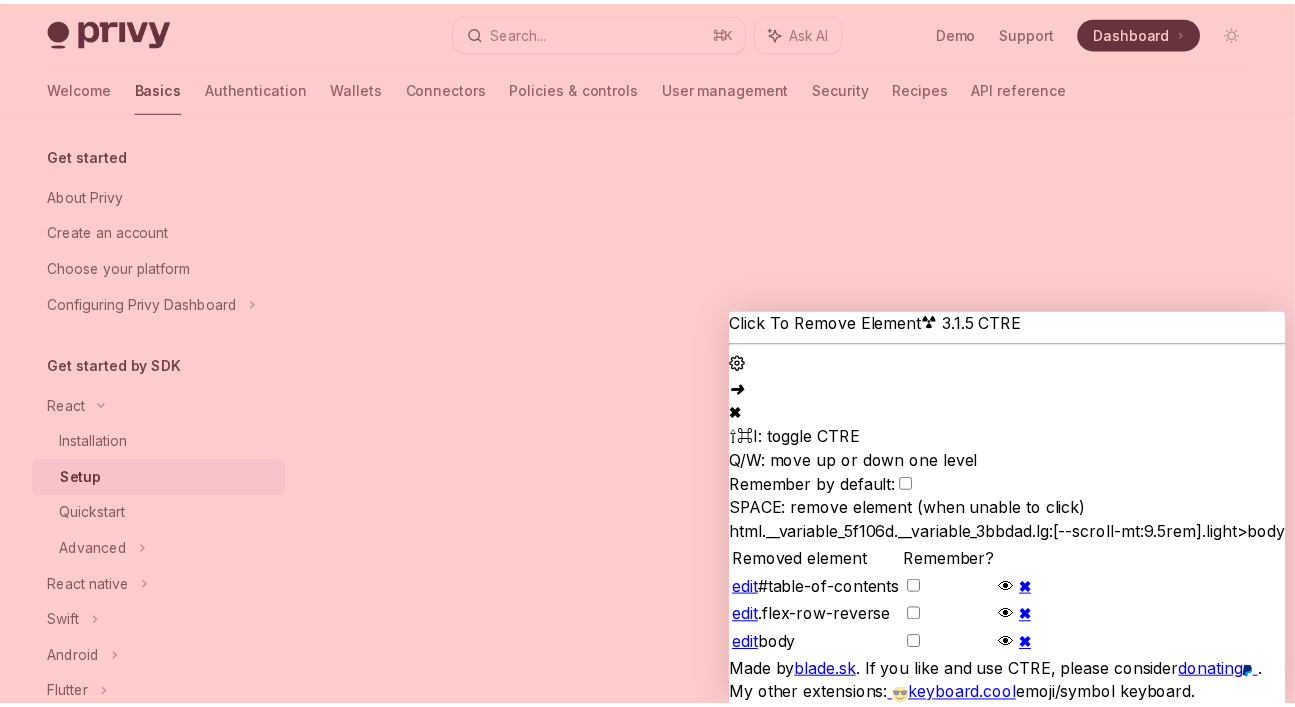 scroll, scrollTop: 0, scrollLeft: 0, axis: both 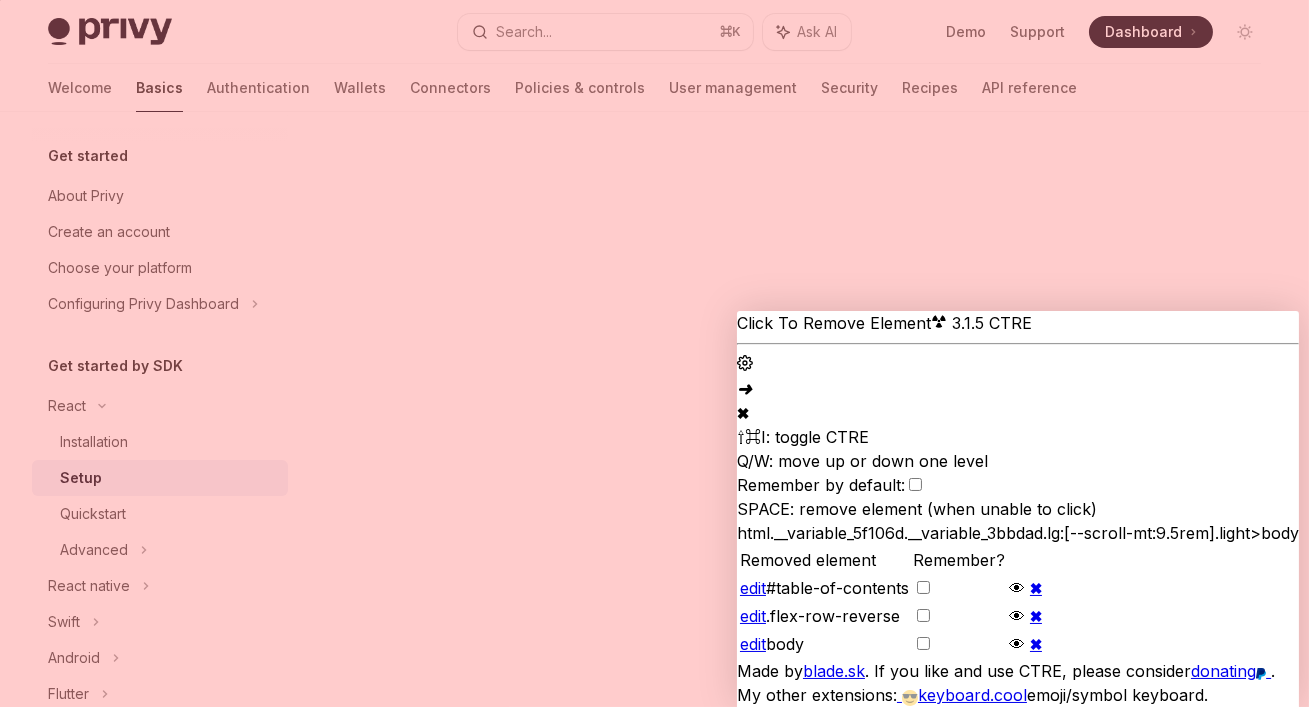 drag, startPoint x: 1149, startPoint y: 420, endPoint x: 1113, endPoint y: 366, distance: 64.899925 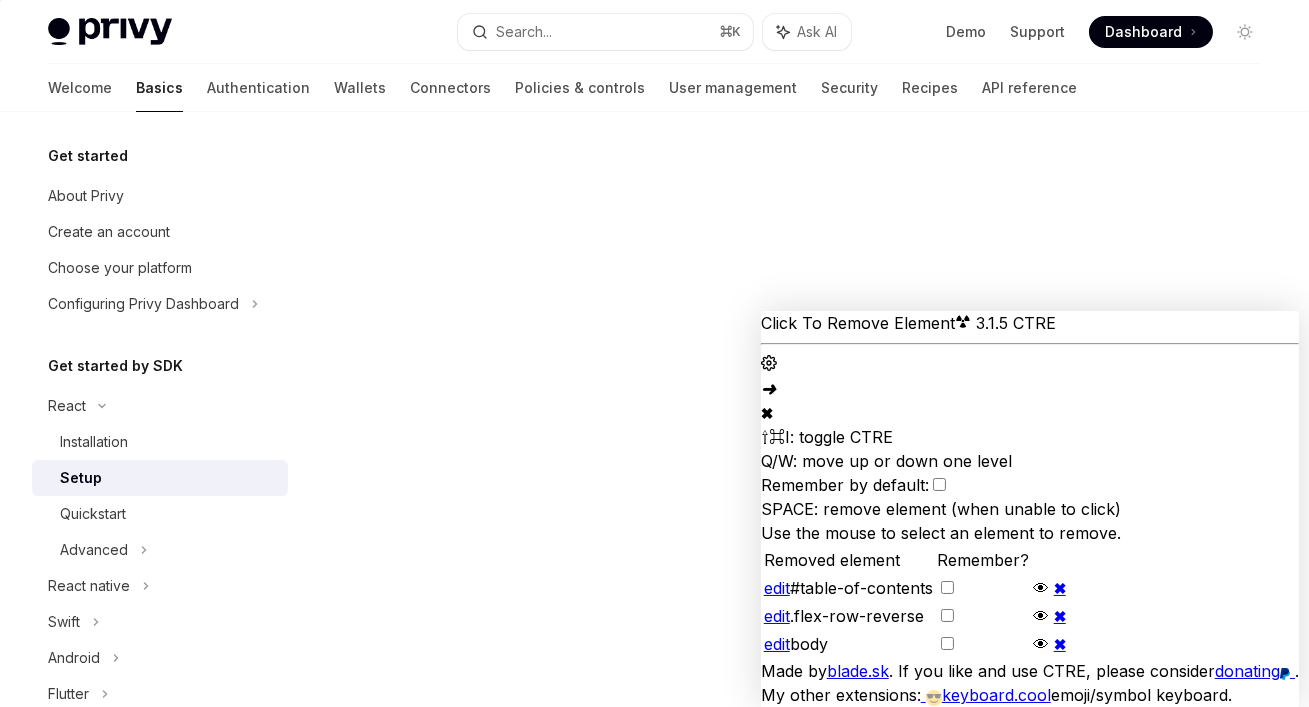 click on "✖" at bounding box center (1060, 644) 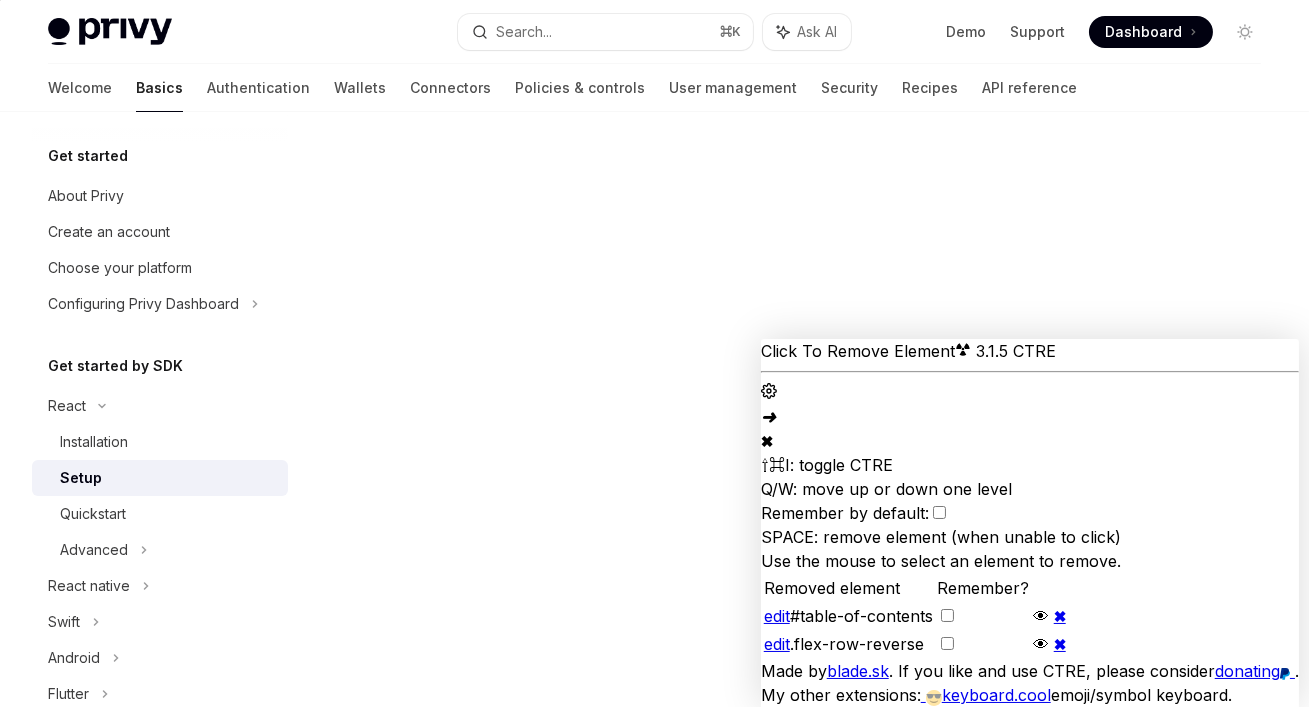 click on "✖" at bounding box center [1060, 644] 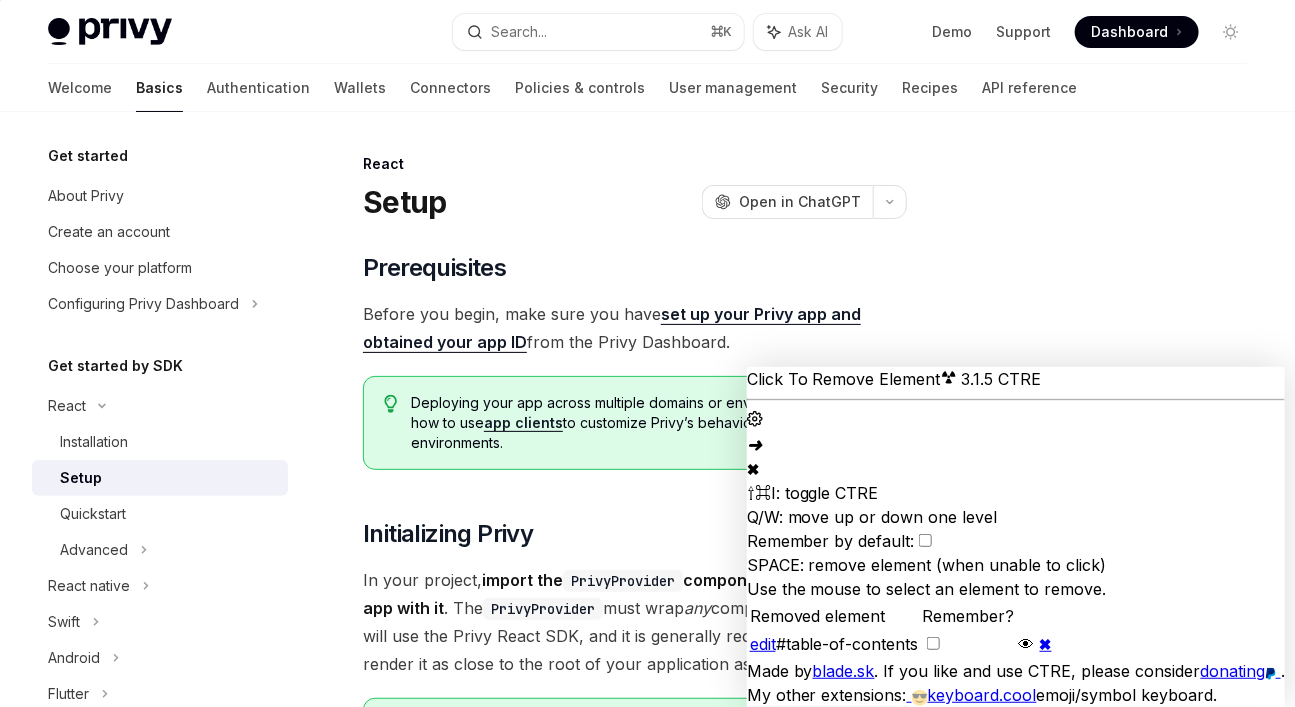 click on "✖" at bounding box center [1046, 644] 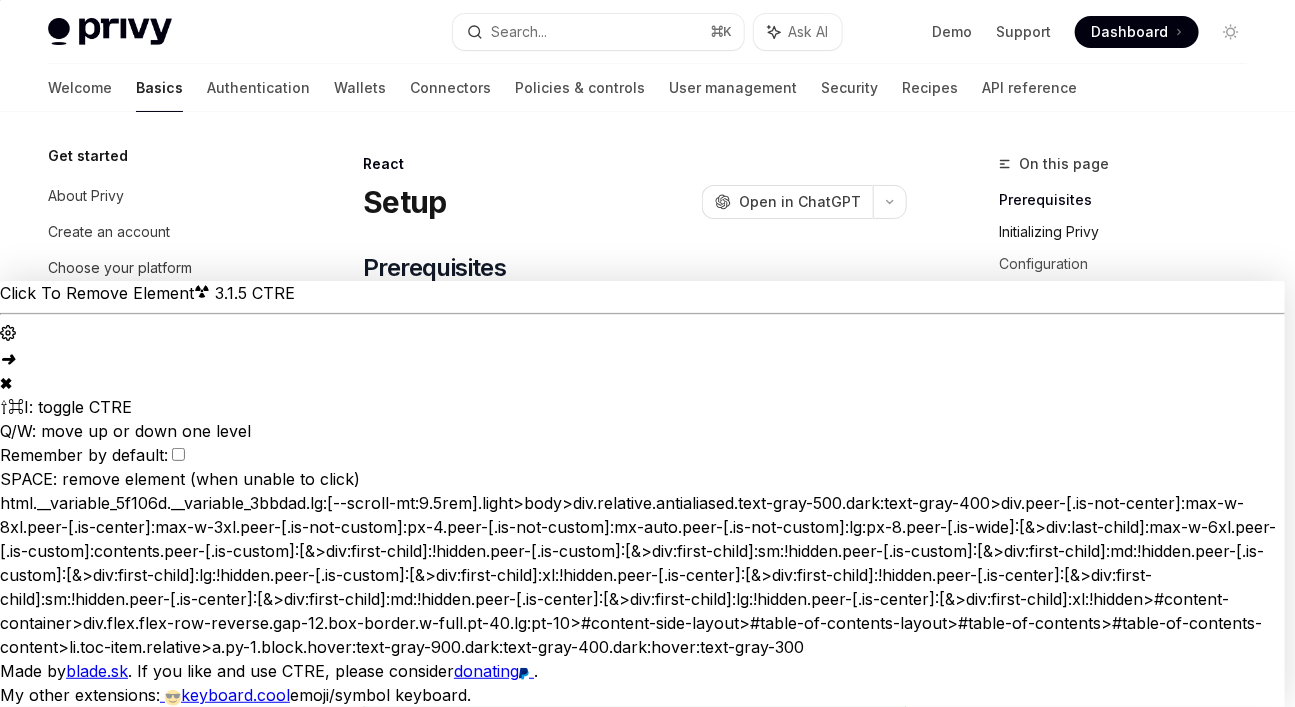 scroll, scrollTop: 42, scrollLeft: 0, axis: vertical 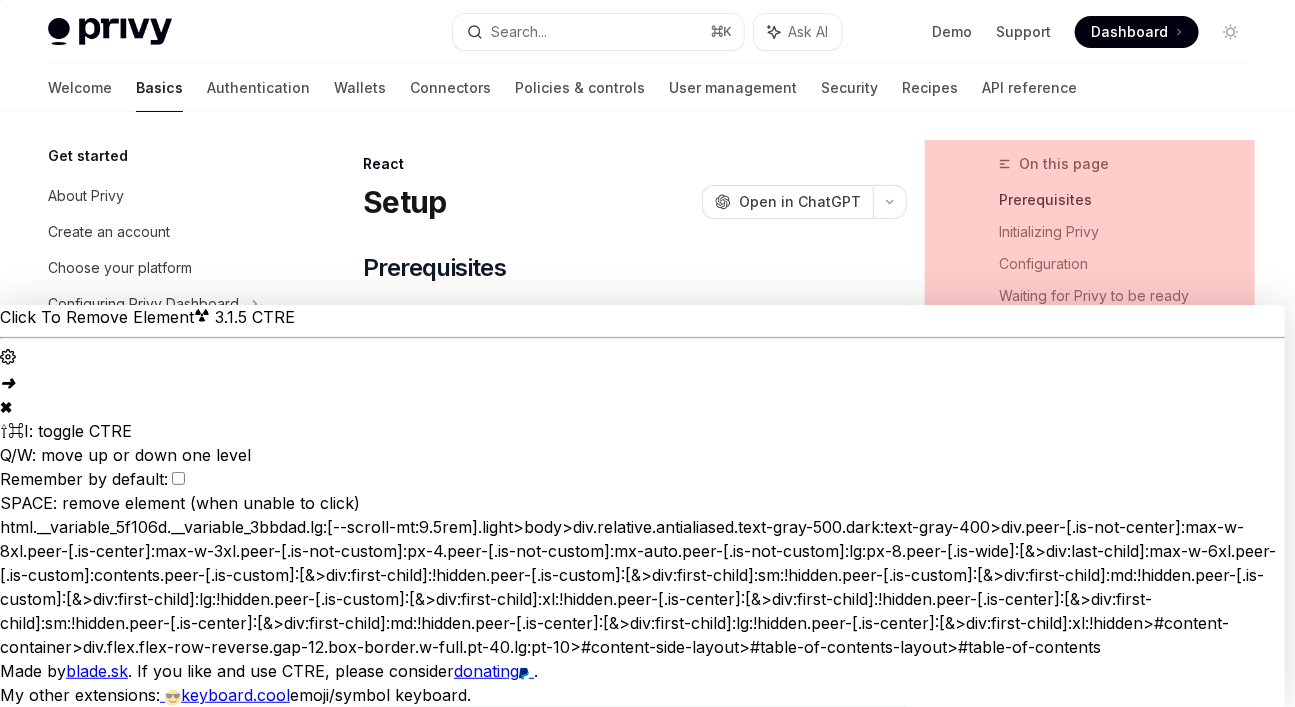 type on "*" 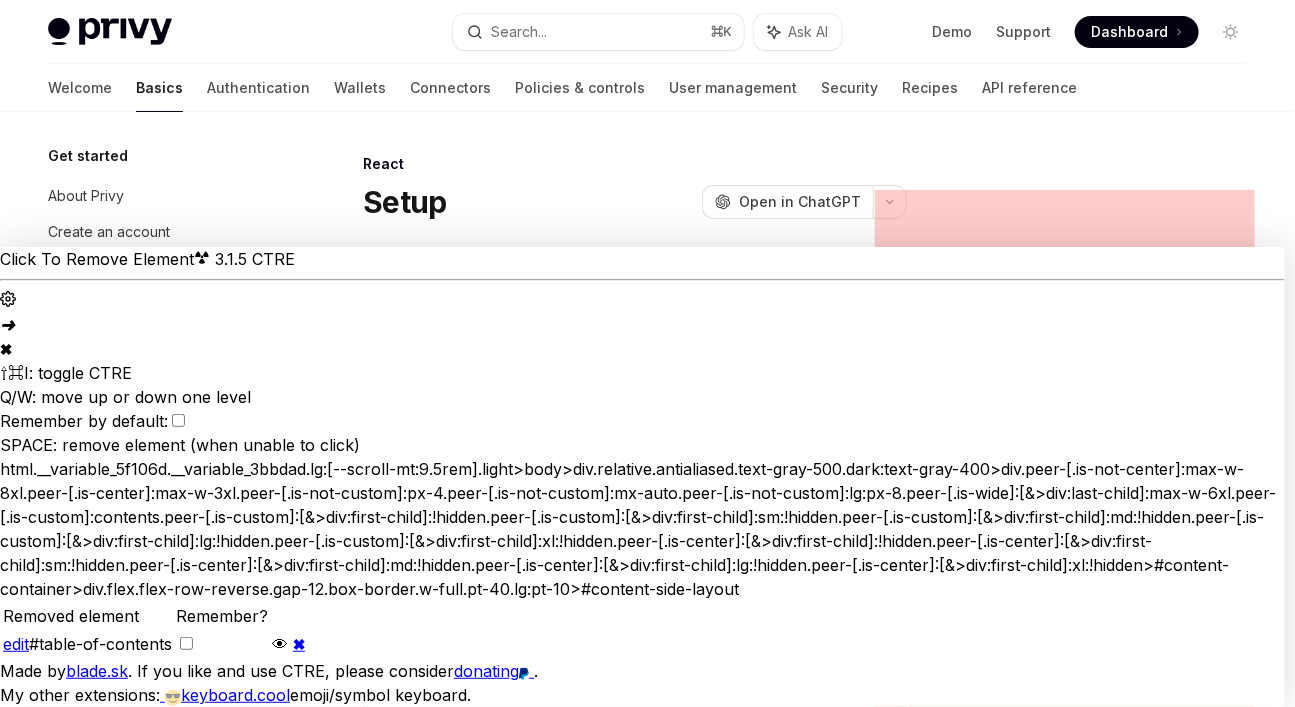 scroll, scrollTop: 0, scrollLeft: 0, axis: both 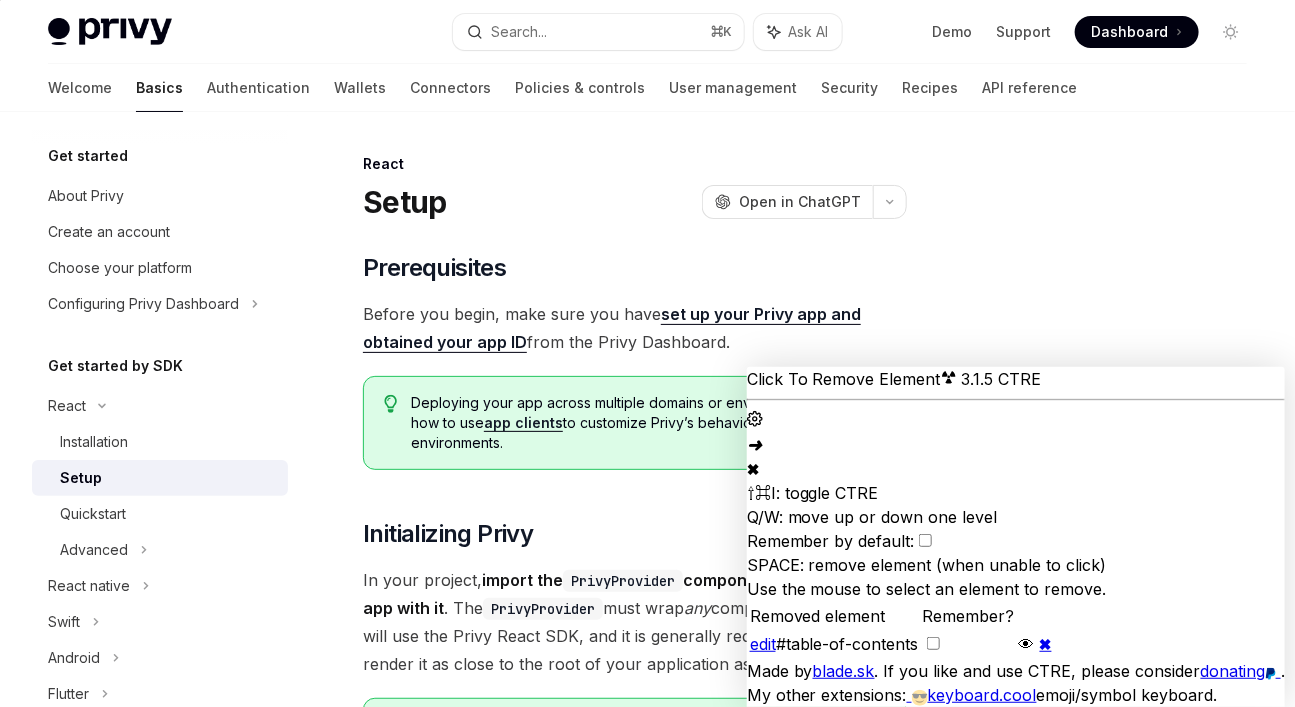 click on "✖" at bounding box center [1016, 469] 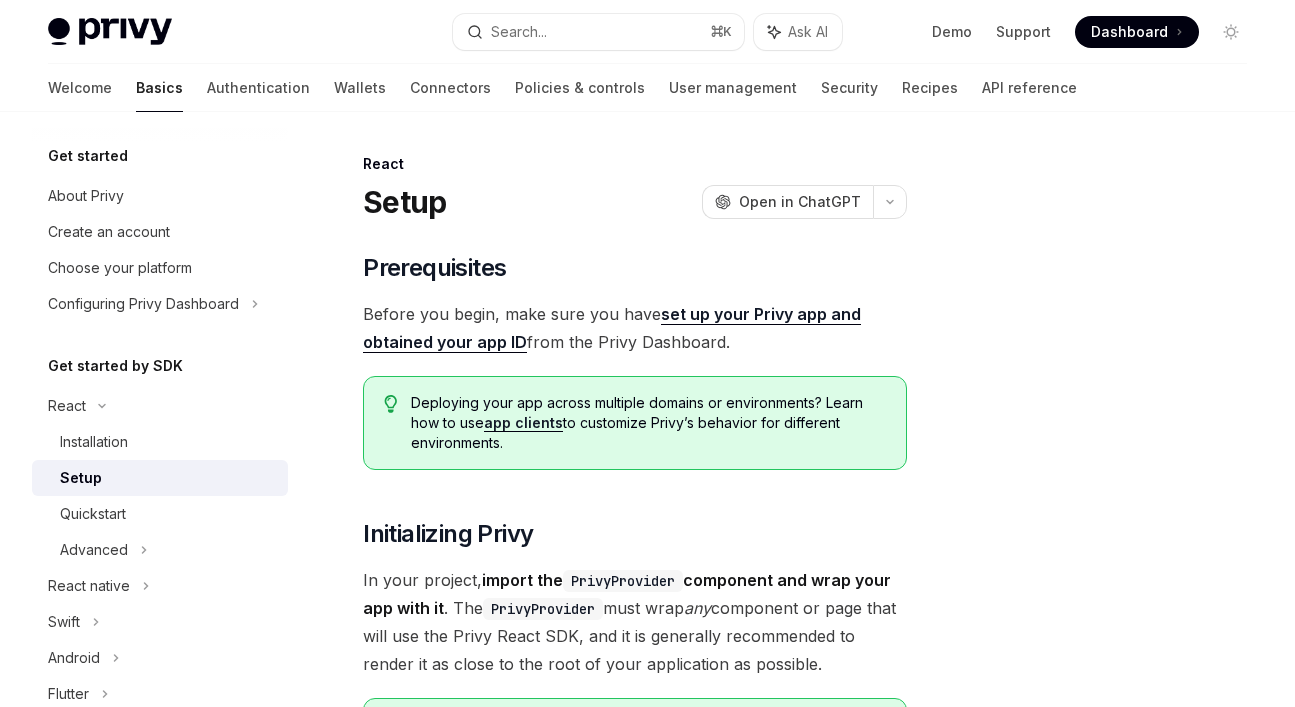 scroll, scrollTop: 0, scrollLeft: 0, axis: both 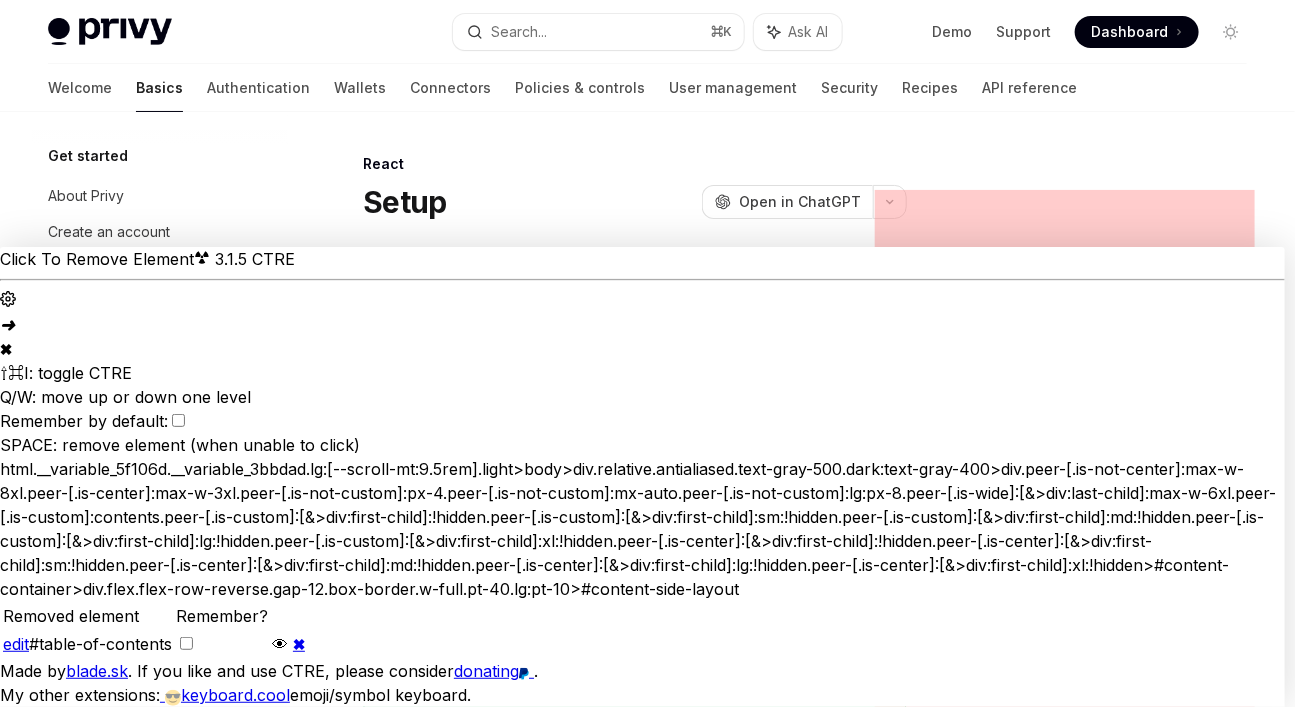 click on "On this page Prerequisites Initializing Privy Configuration Waiting for Privy to be ready React Setup OpenAI Open in ChatGPT ​ Prerequisites
Before you begin, make sure you have  set up your Privy app and obtained your app ID  from the Privy Dashboard.
Deploying your app across multiple domains or environments? Learn how to use  app
clients  to customize Privy’s behavior for different
environments.
​ Initializing Privy
In your project,  import the  PrivyProvider  component and wrap your app with it .
The  PrivyProvider  must wrap  any  component or page that will use the Privy React SDK, and it is generally recommended to render it as close to the root of your application as possible.
If you’re new to React and using contexts, check out
these
resources !
Ethereum   Solana NextJS Create React App Copy Ask AI 'use client' ;
import  { PrivyProvider }  from  '@privy-io/react-auth' ;
export  default  function  Providers ({ children } :  { children :  React . ReactNode })  {
(" at bounding box center (647, 1955) 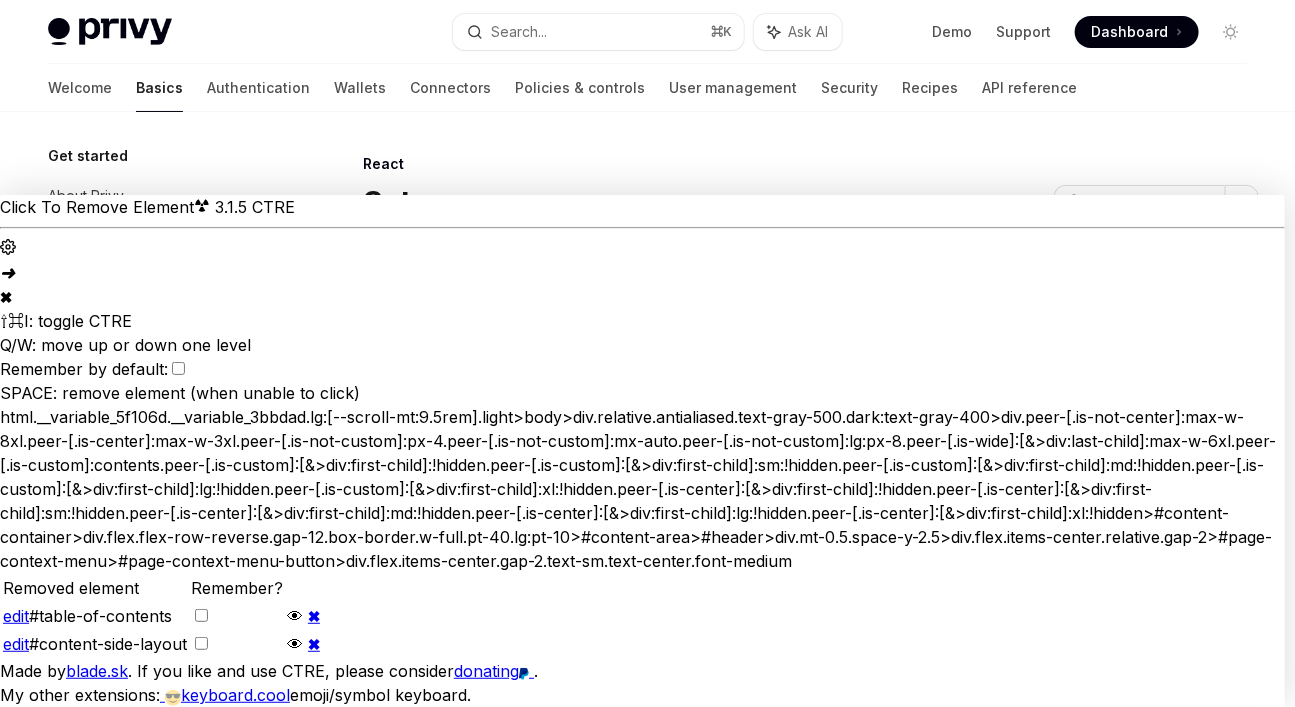 scroll, scrollTop: 0, scrollLeft: 0, axis: both 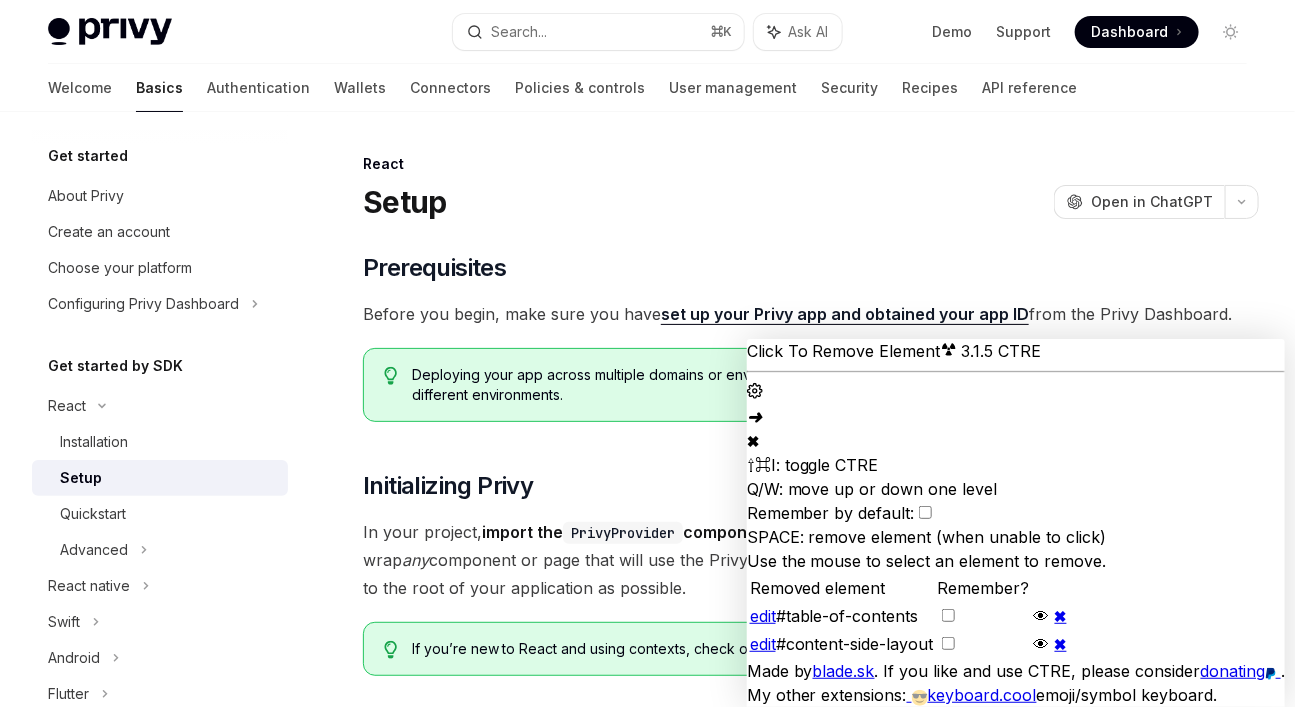 click on "✖" at bounding box center [1061, 616] 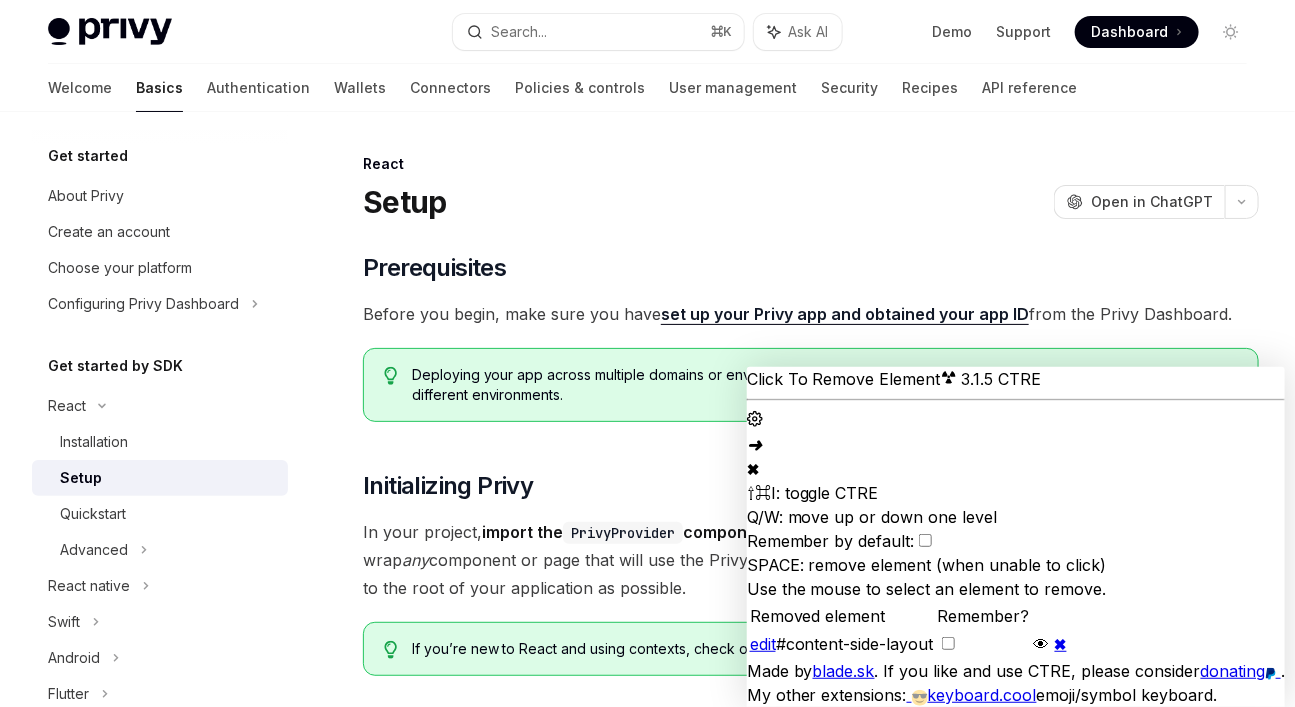 click on "✖" at bounding box center (1016, 469) 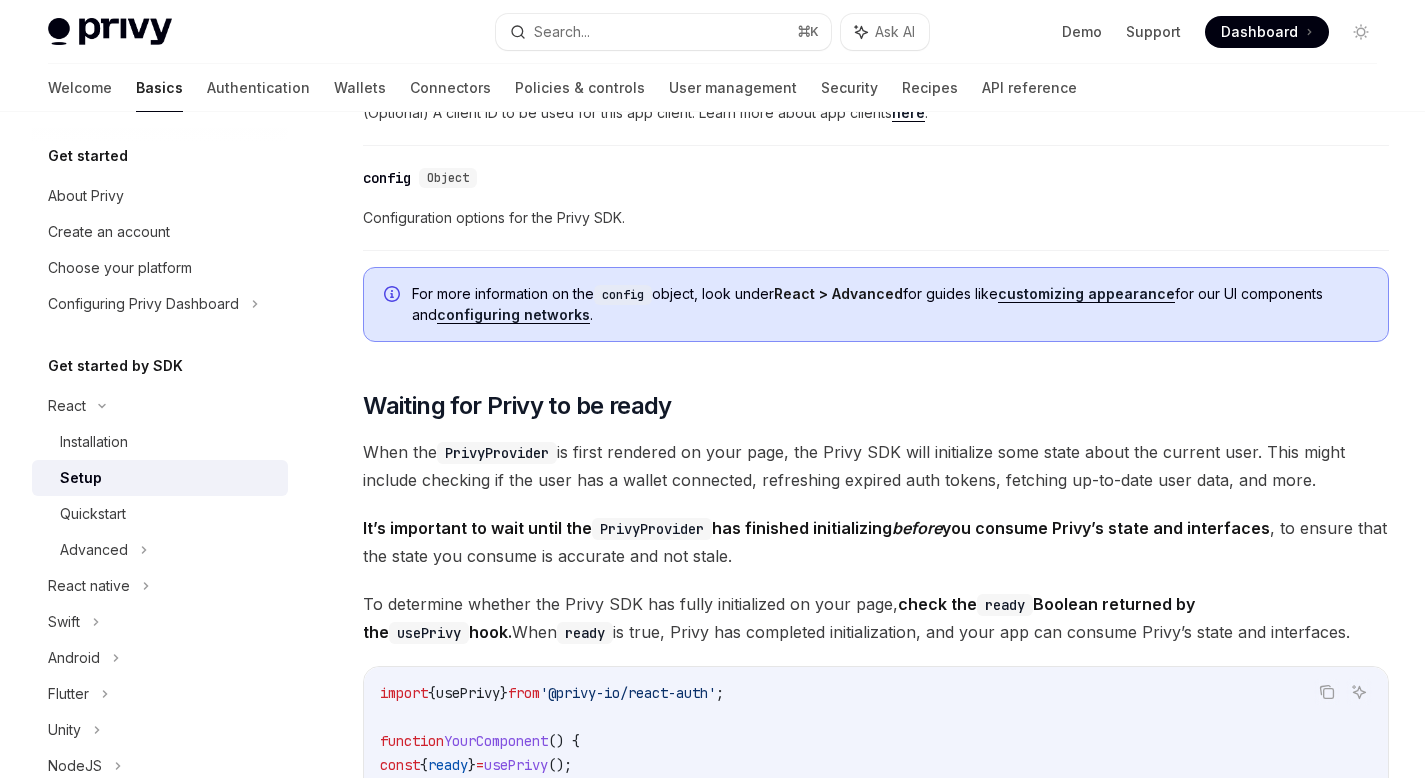 scroll, scrollTop: 1894, scrollLeft: 0, axis: vertical 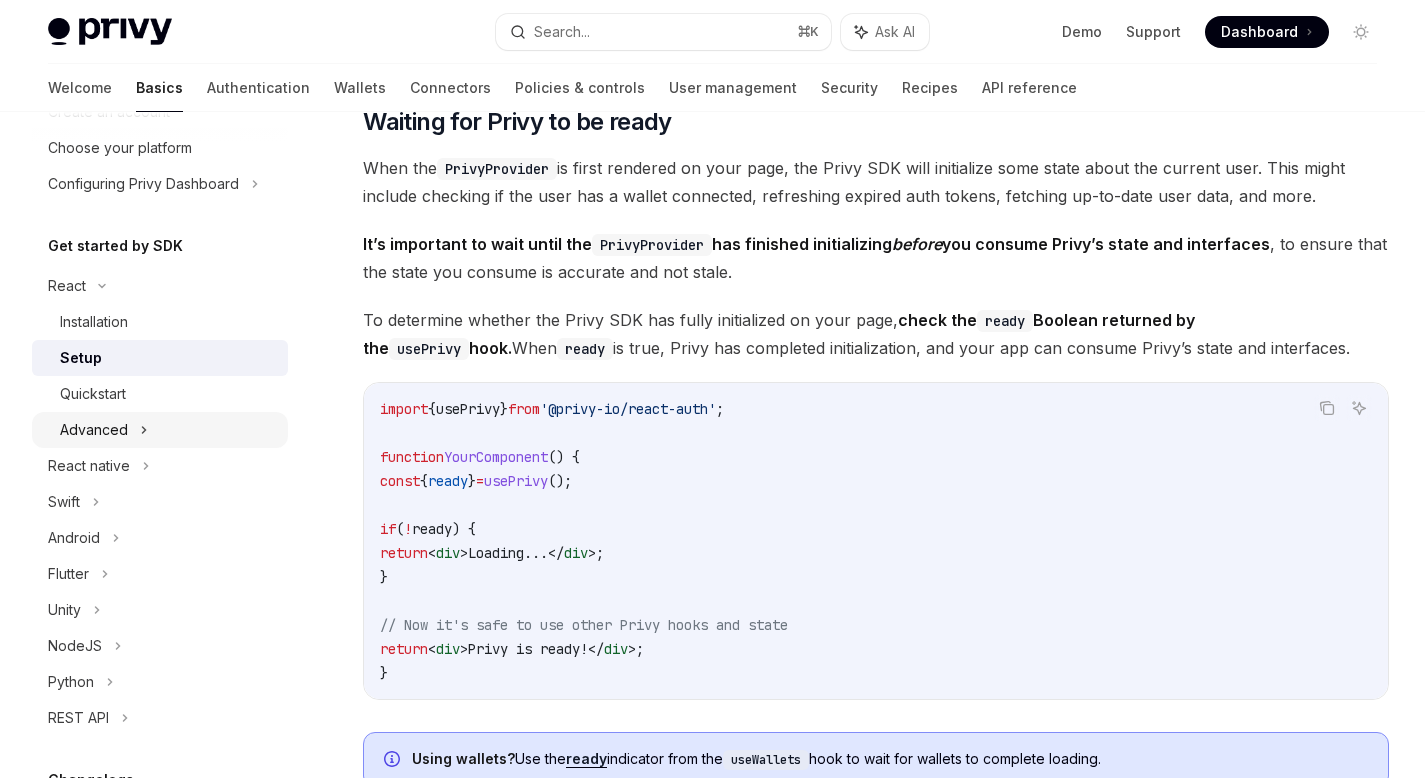 click on "Advanced" at bounding box center (94, 430) 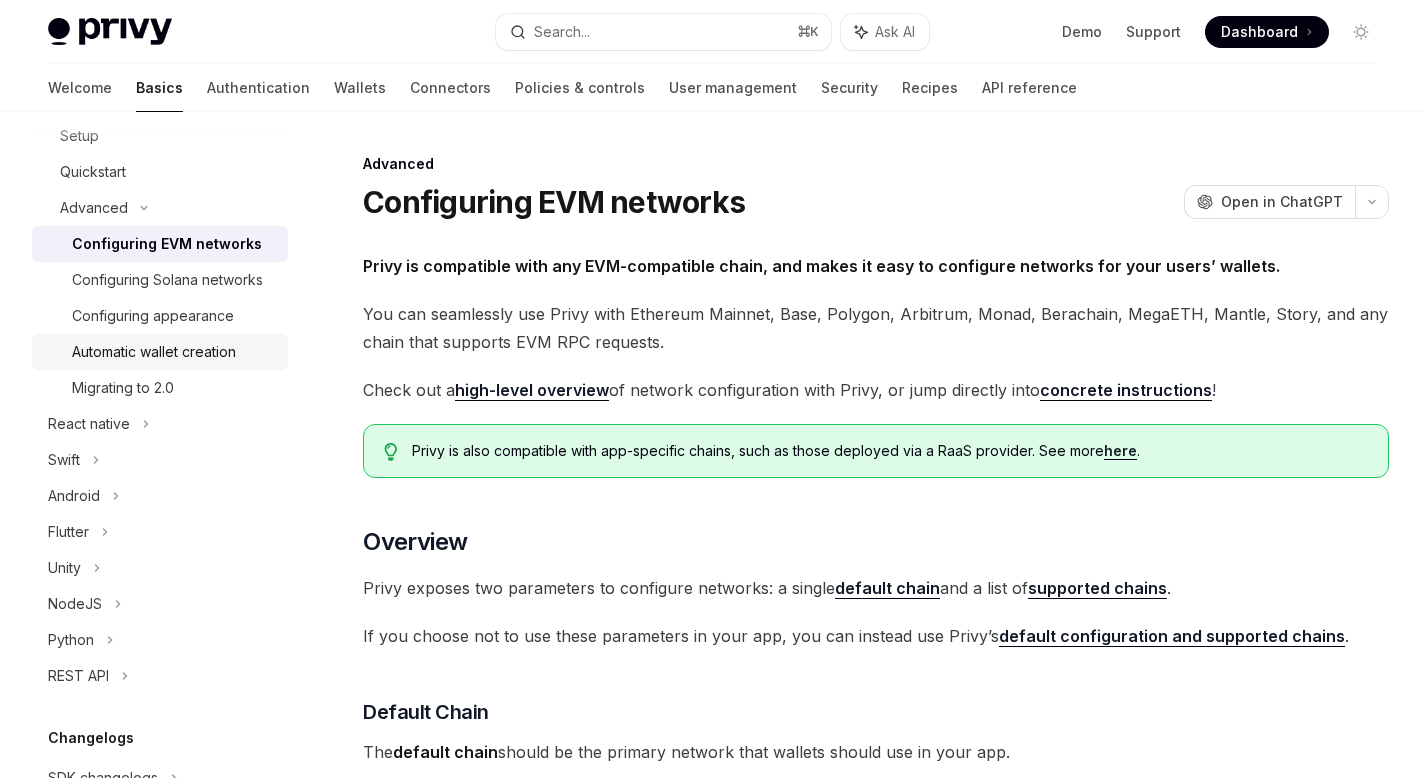 scroll, scrollTop: 360, scrollLeft: 0, axis: vertical 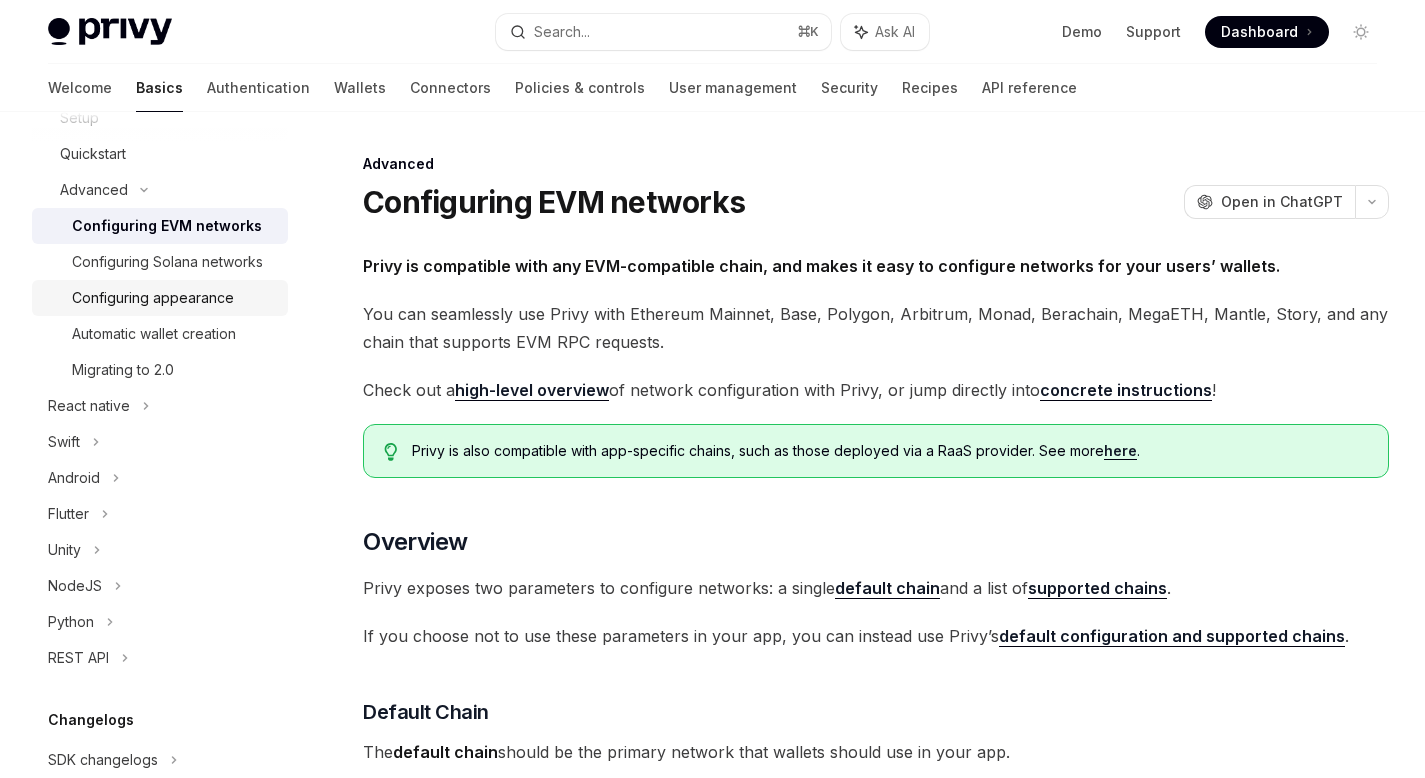 click on "Configuring appearance" at bounding box center [153, 298] 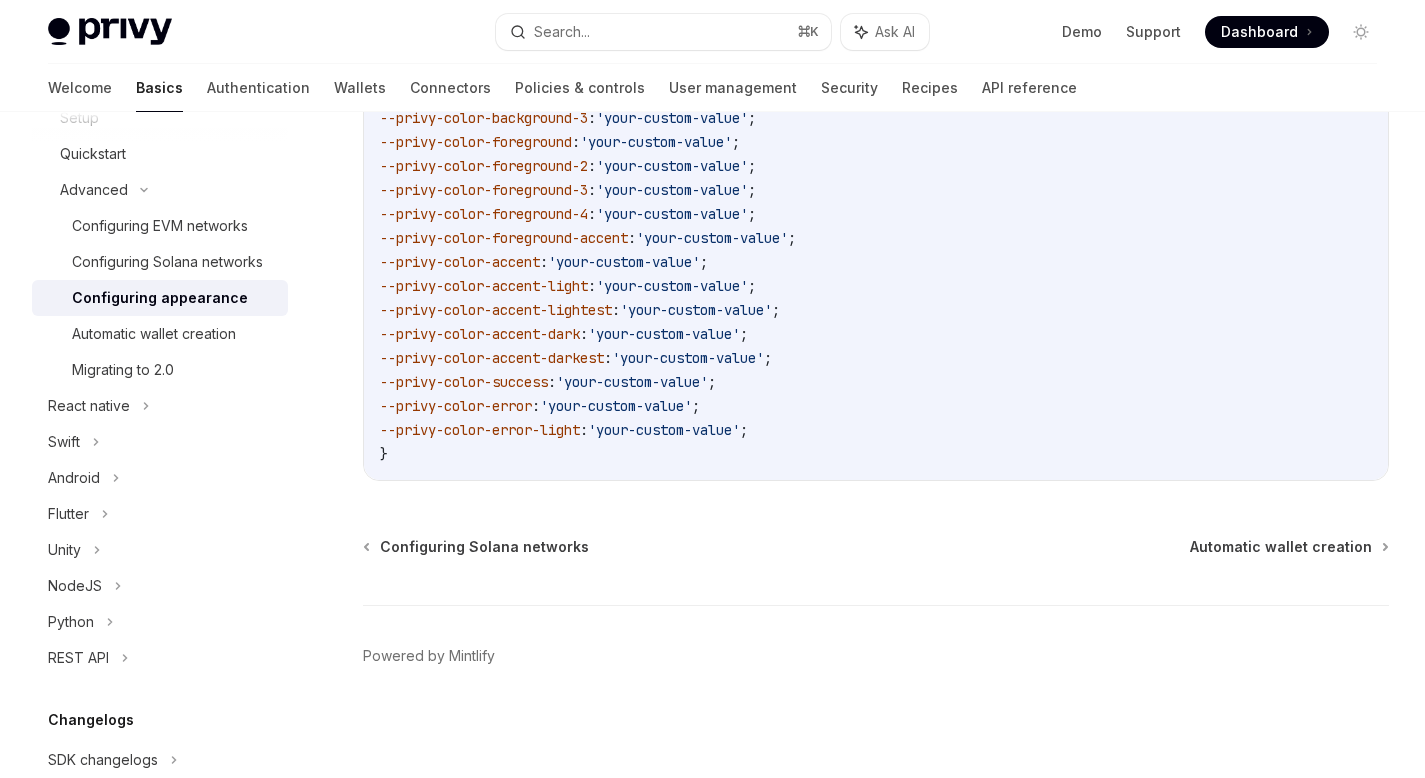 scroll, scrollTop: 6645, scrollLeft: 0, axis: vertical 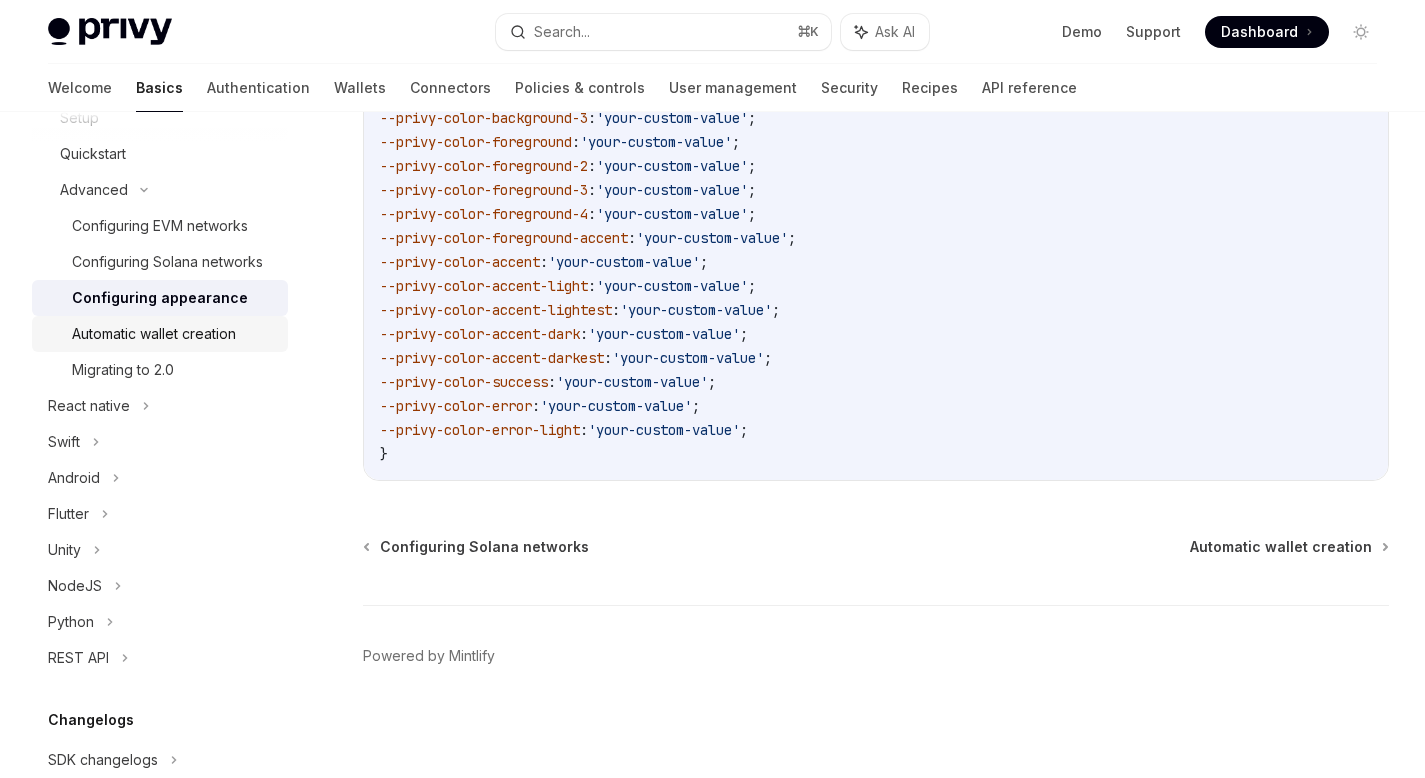 click on "Automatic wallet creation" at bounding box center [154, 334] 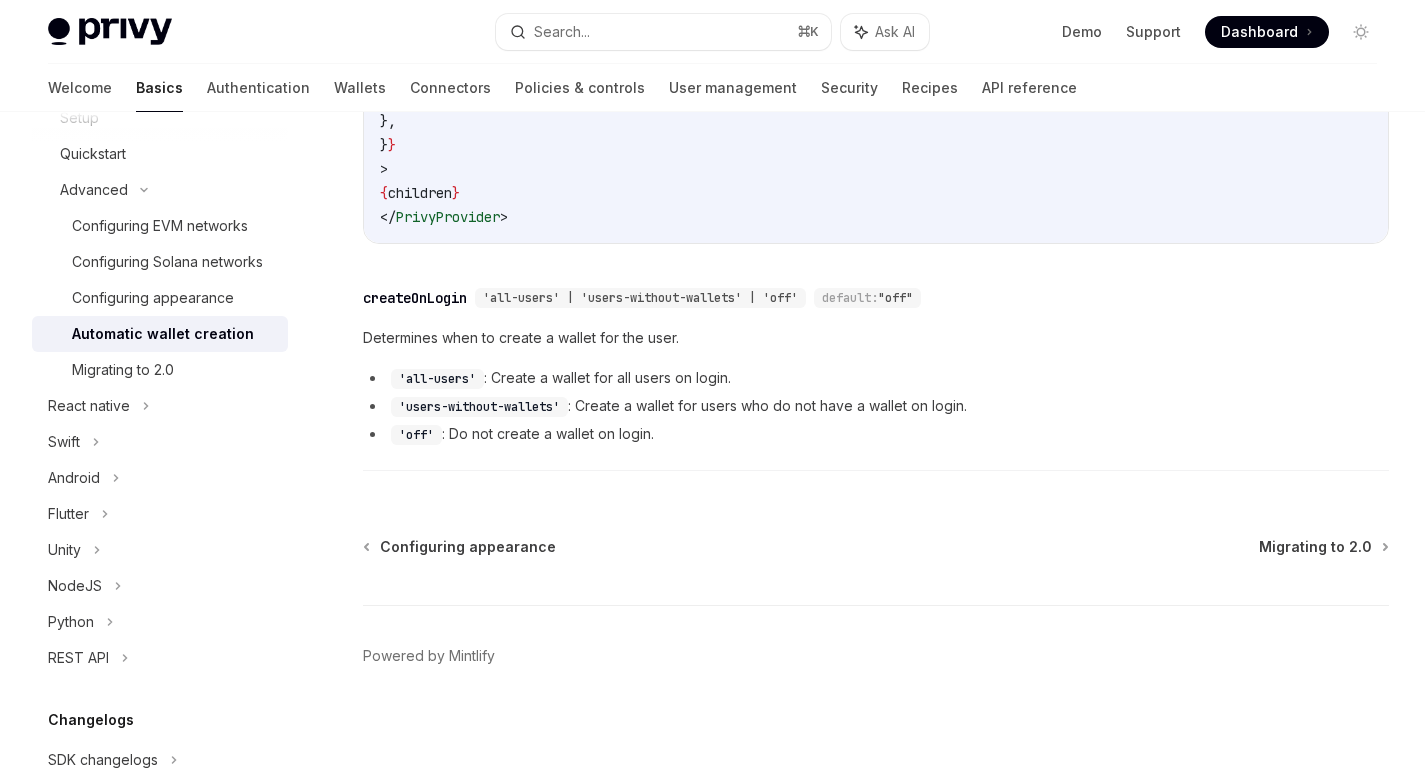 scroll, scrollTop: 842, scrollLeft: 0, axis: vertical 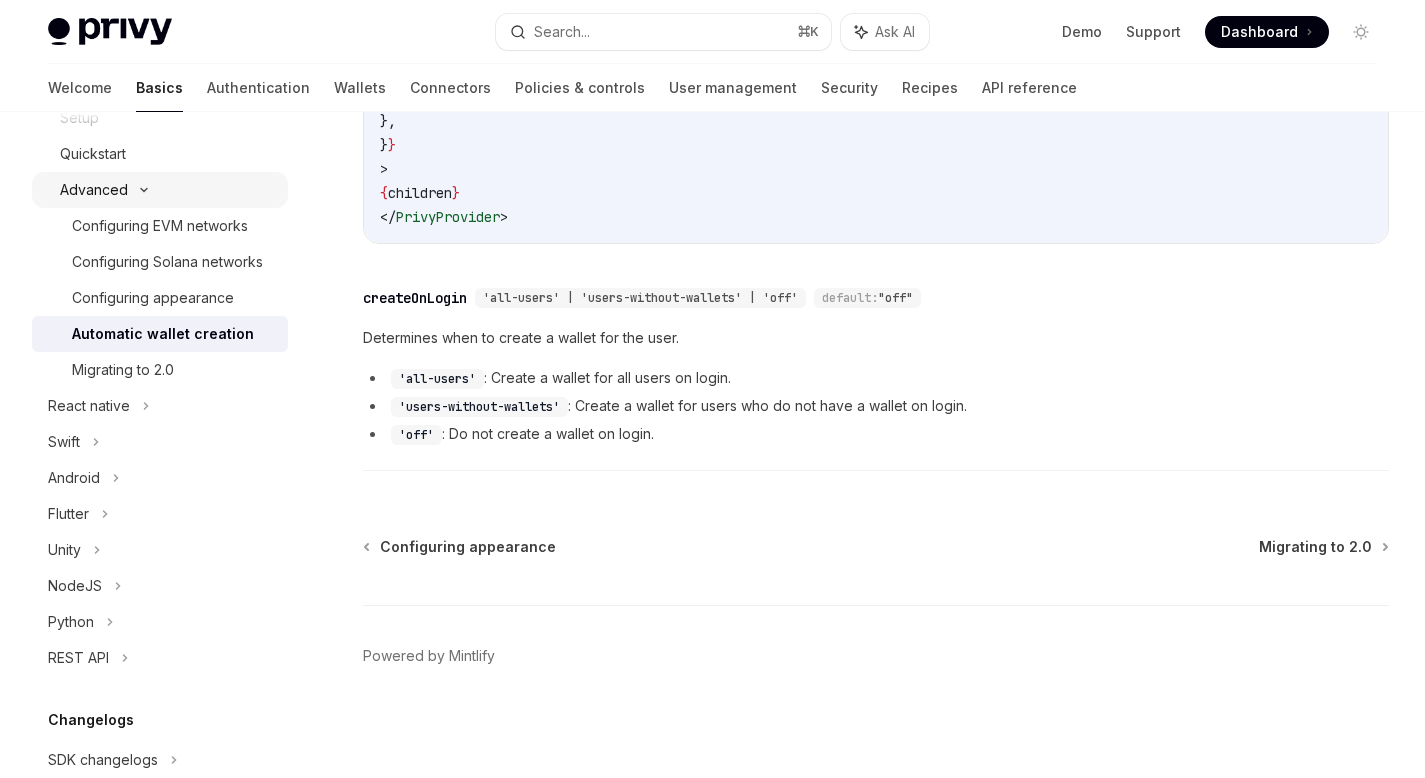 click on "Advanced" at bounding box center [94, 190] 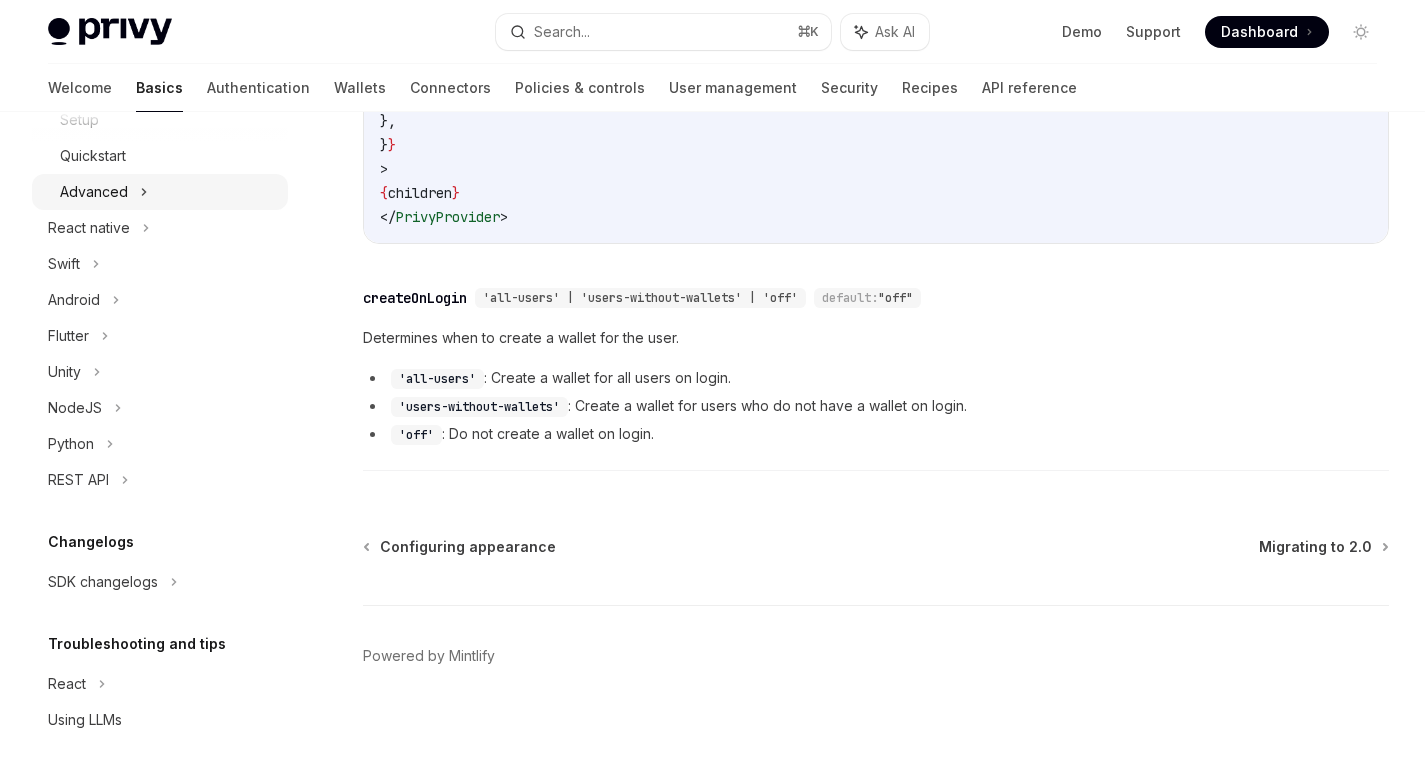 click on "Advanced" at bounding box center [94, 192] 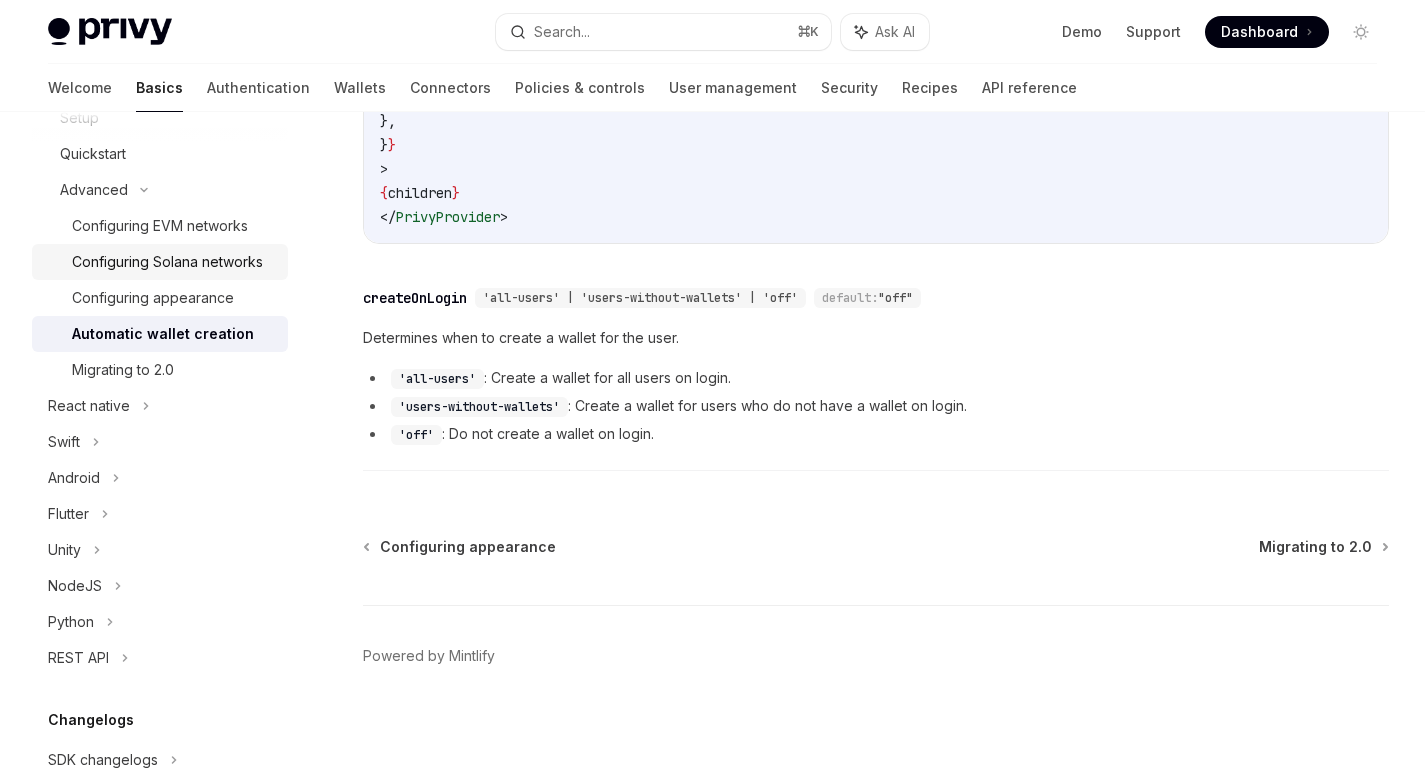 click on "Configuring Solana networks" at bounding box center (167, 262) 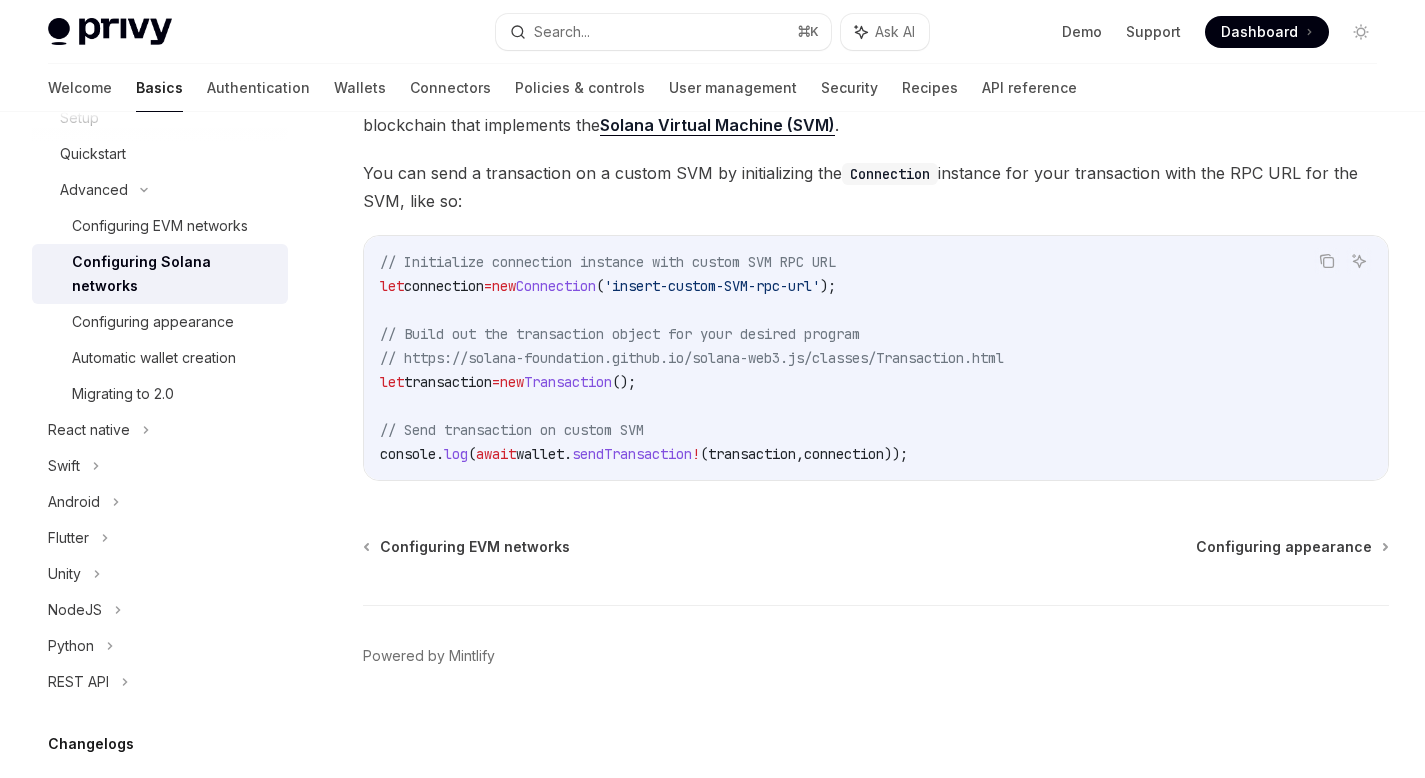 scroll, scrollTop: 1338, scrollLeft: 0, axis: vertical 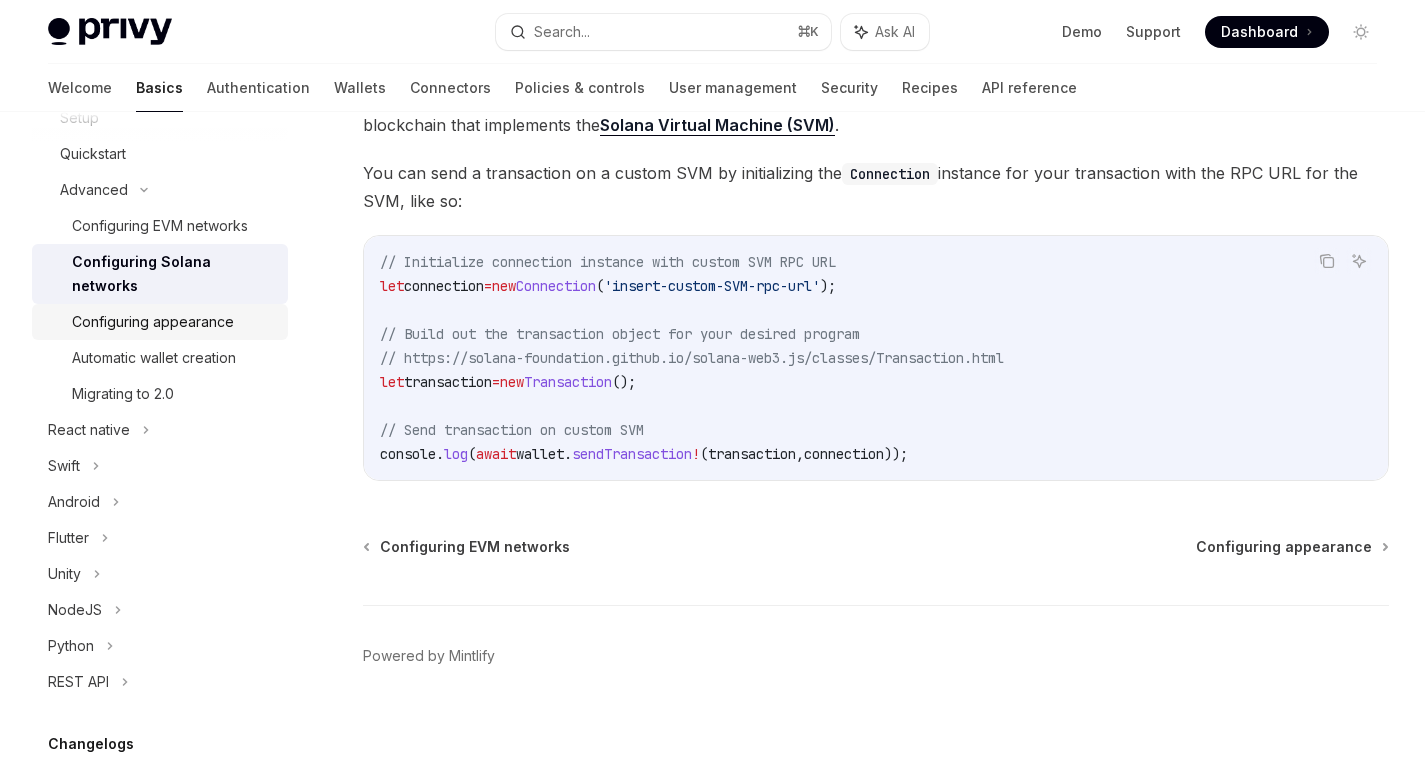 click on "Configuring appearance" at bounding box center [153, 322] 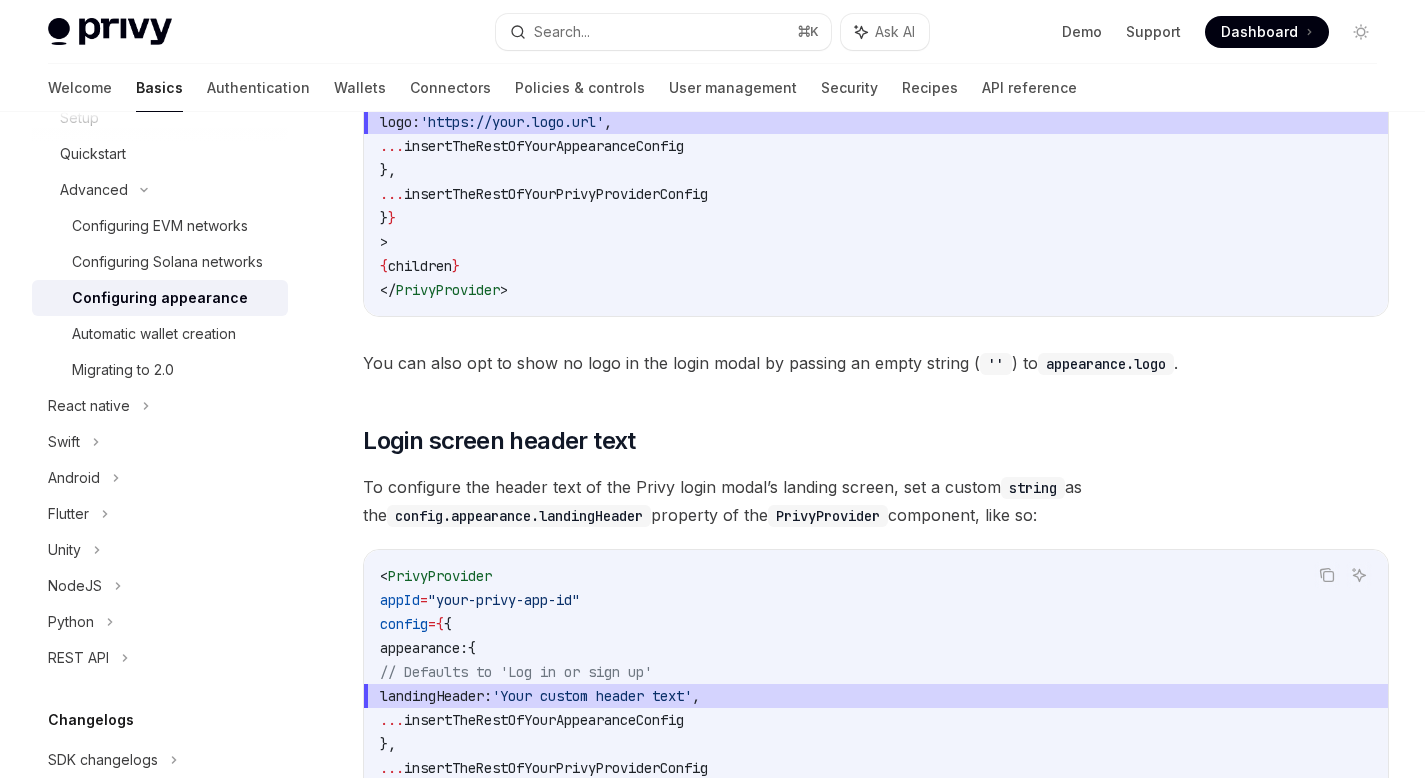 scroll, scrollTop: 1245, scrollLeft: 0, axis: vertical 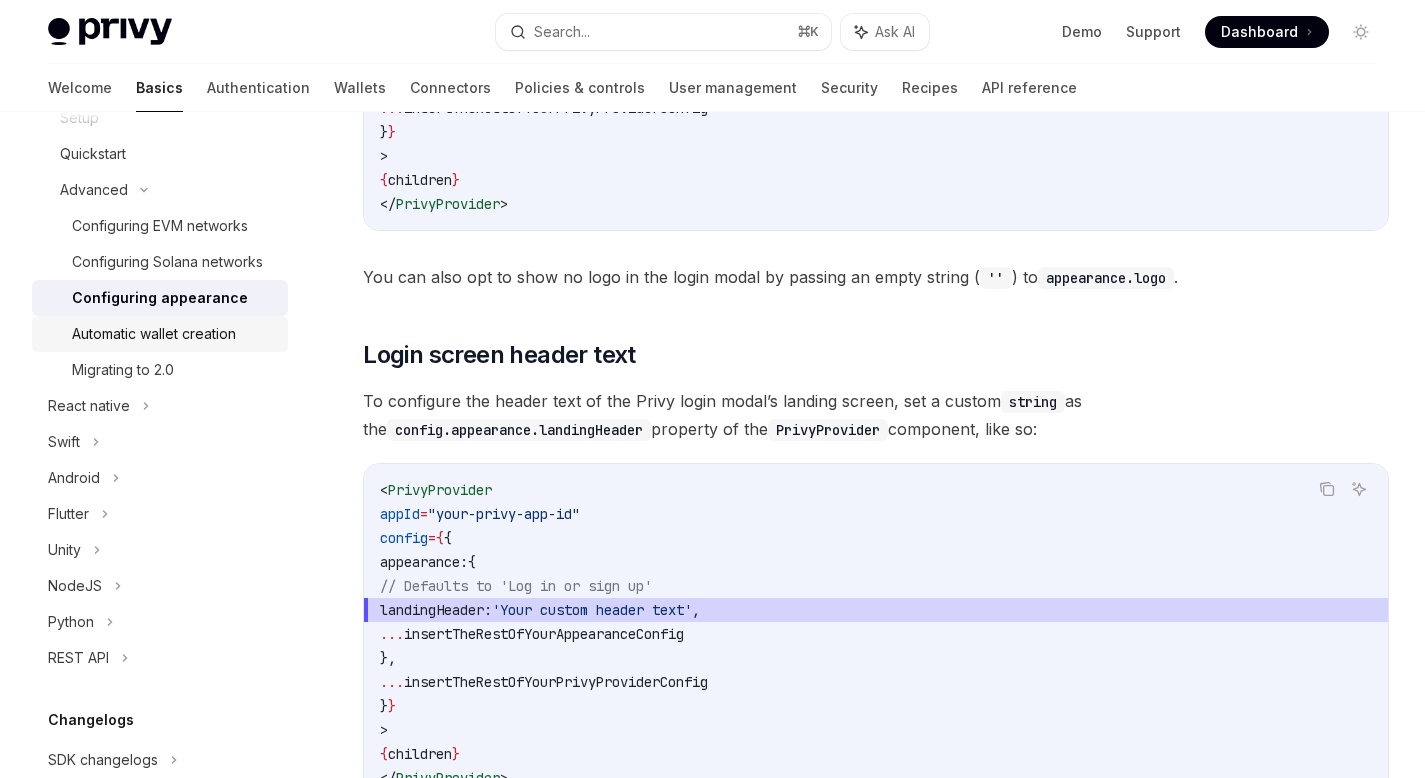 click on "Automatic wallet creation" at bounding box center (154, 334) 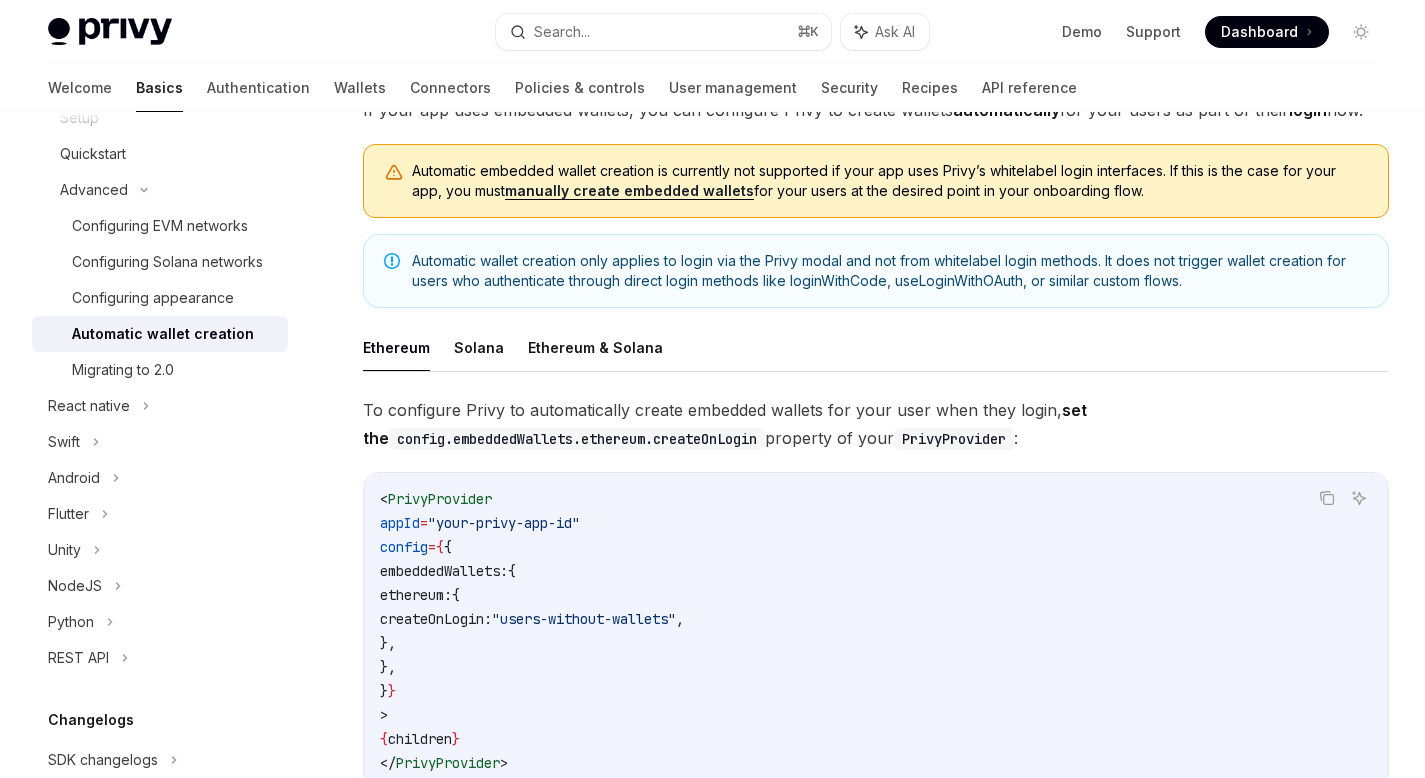 scroll, scrollTop: 240, scrollLeft: 0, axis: vertical 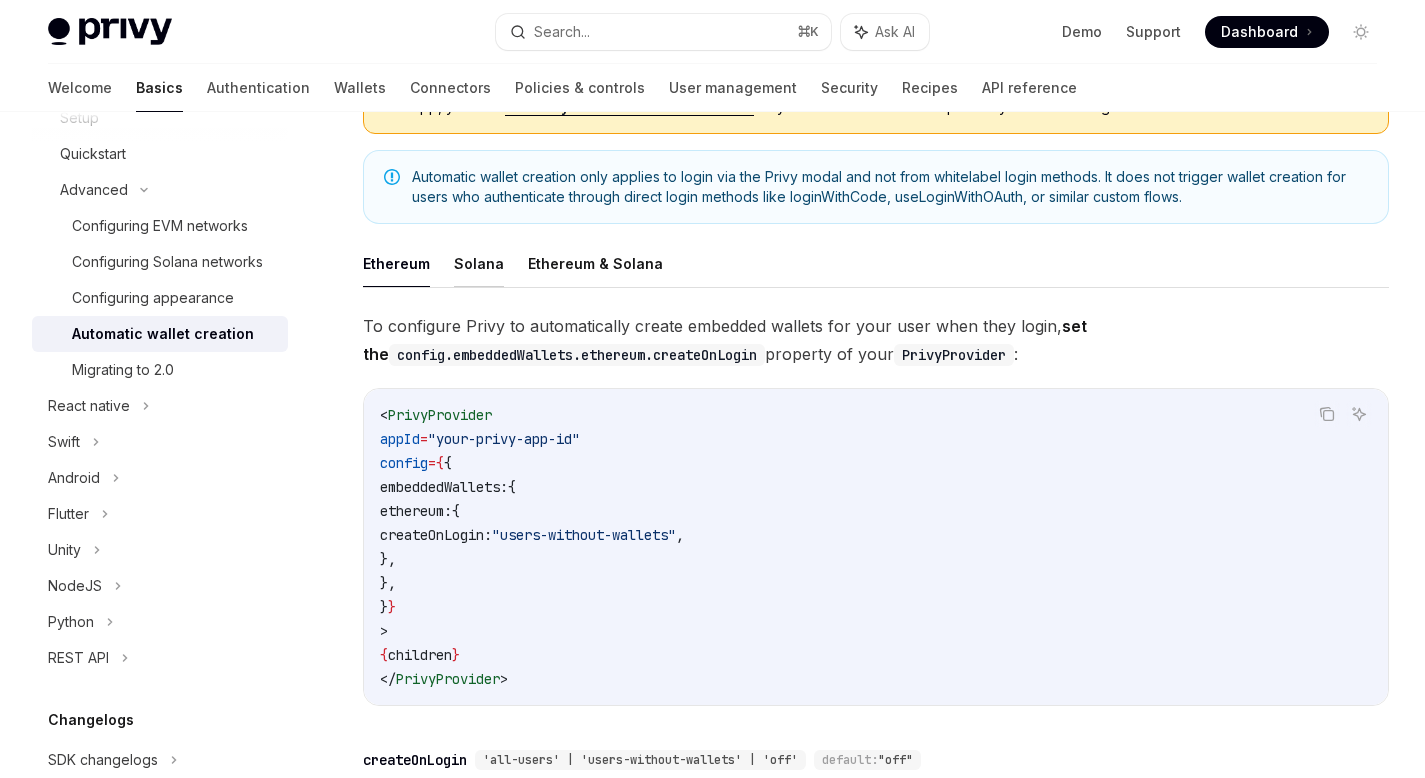 click on "Solana" at bounding box center [479, 263] 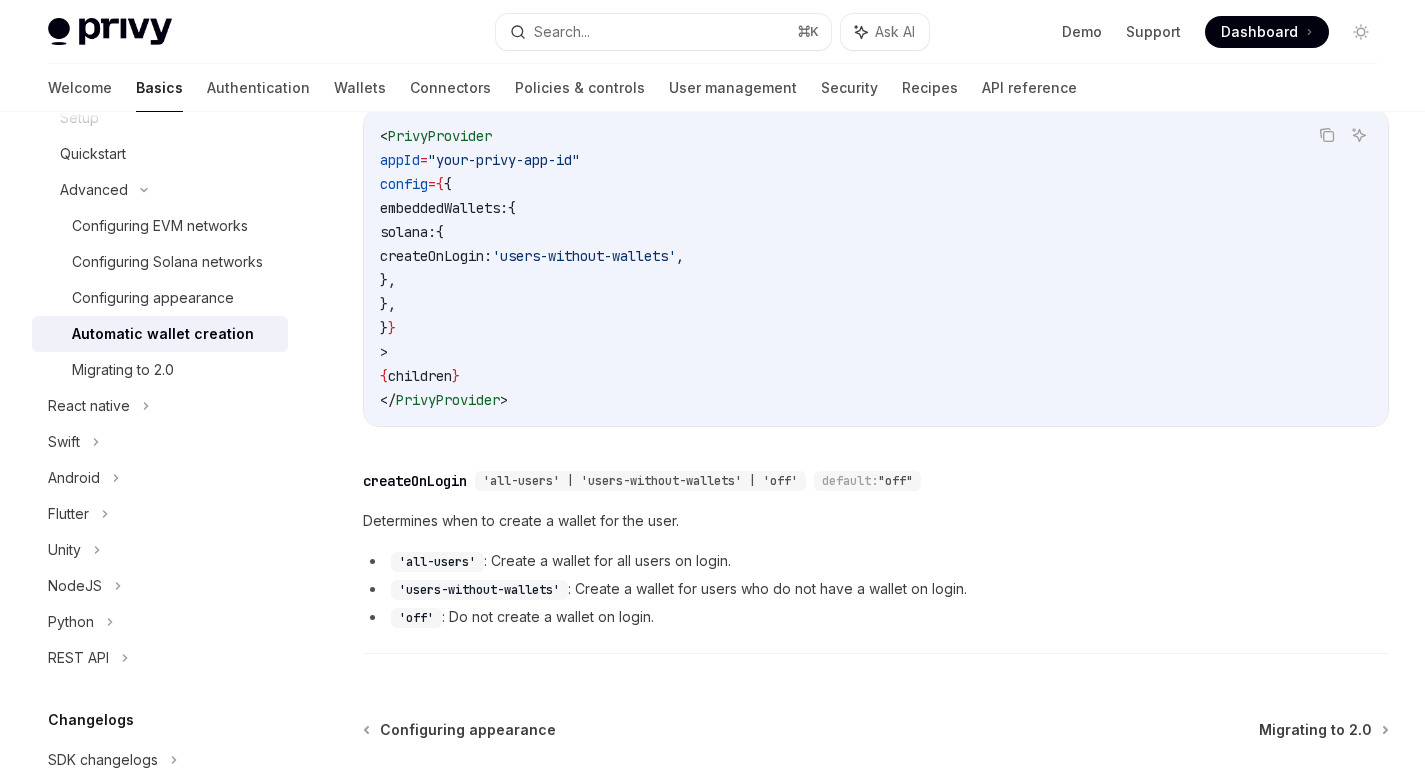 scroll, scrollTop: 639, scrollLeft: 0, axis: vertical 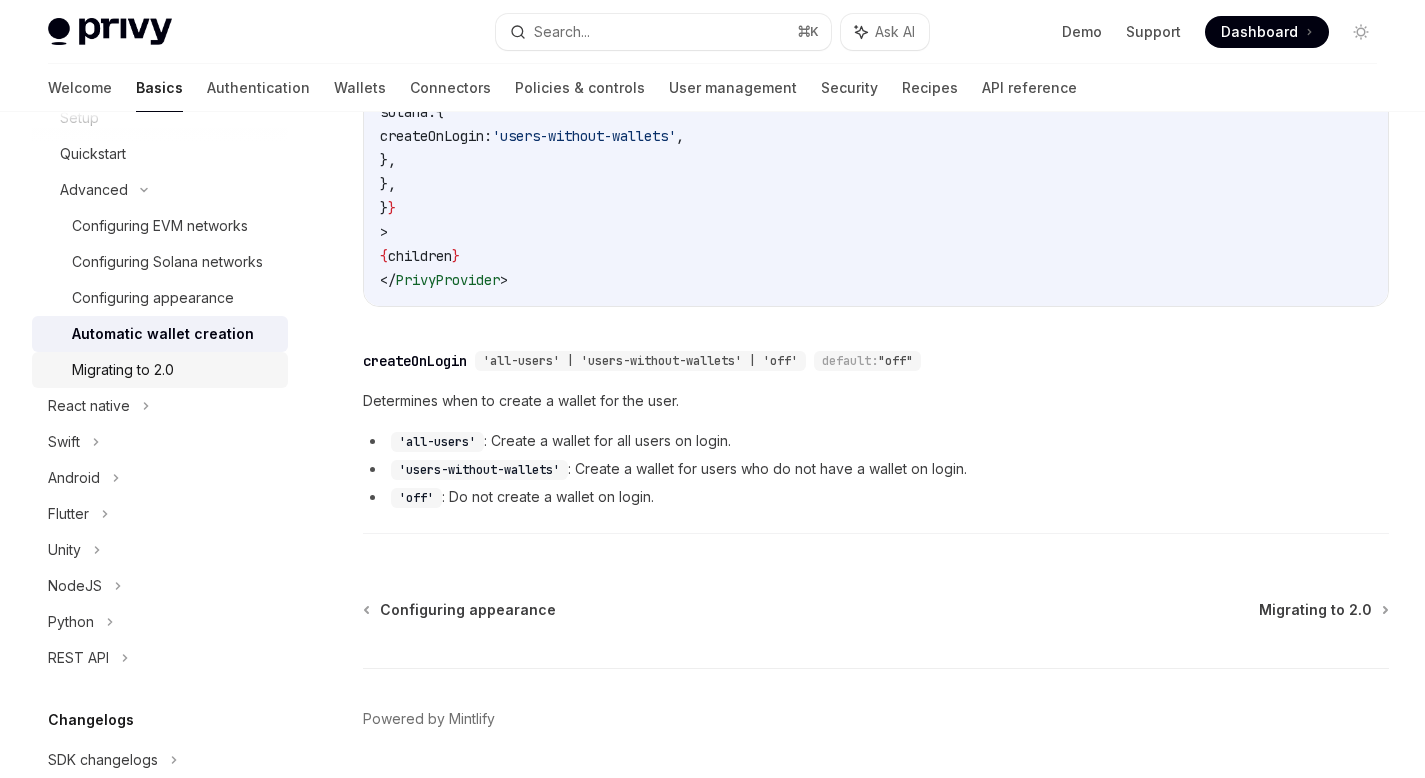 click on "Migrating to 2.0" at bounding box center (123, 370) 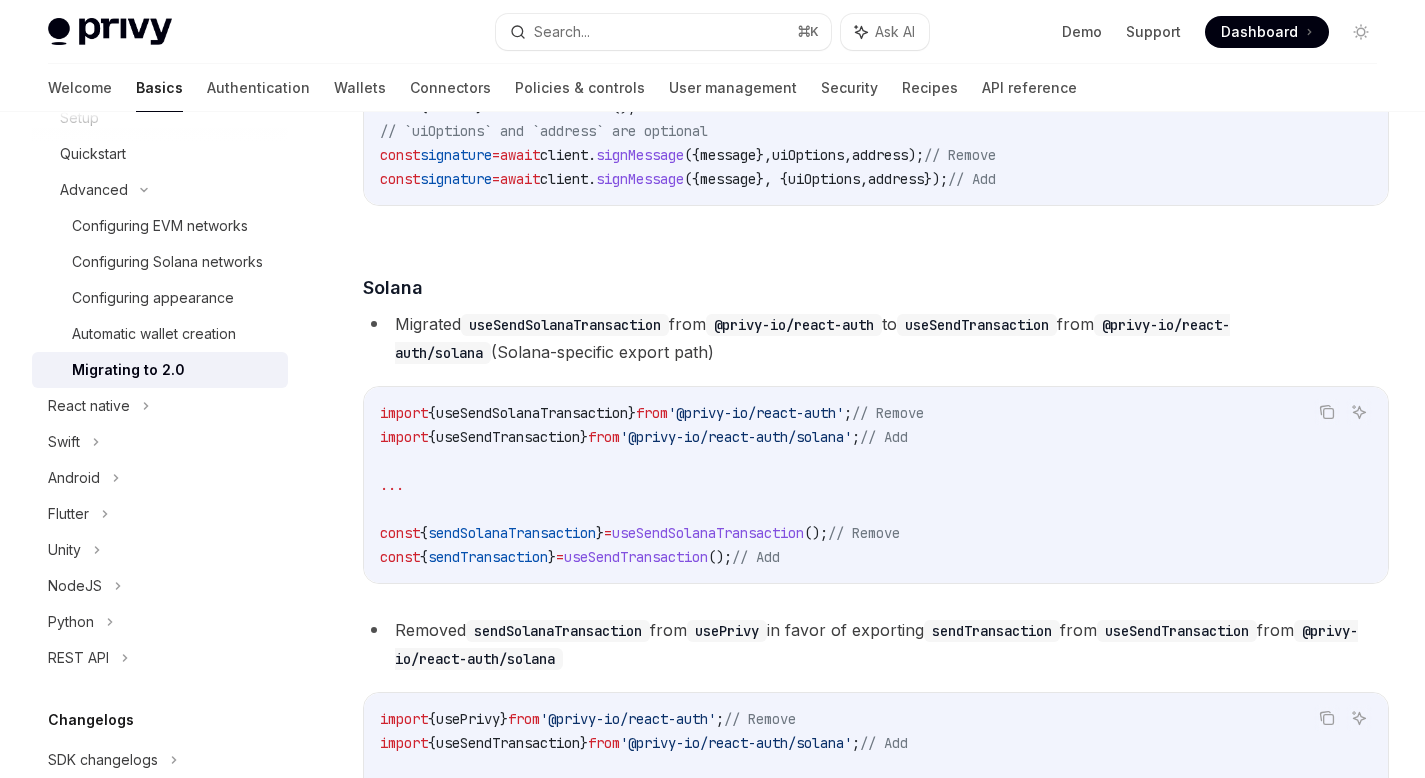 scroll, scrollTop: 3600, scrollLeft: 0, axis: vertical 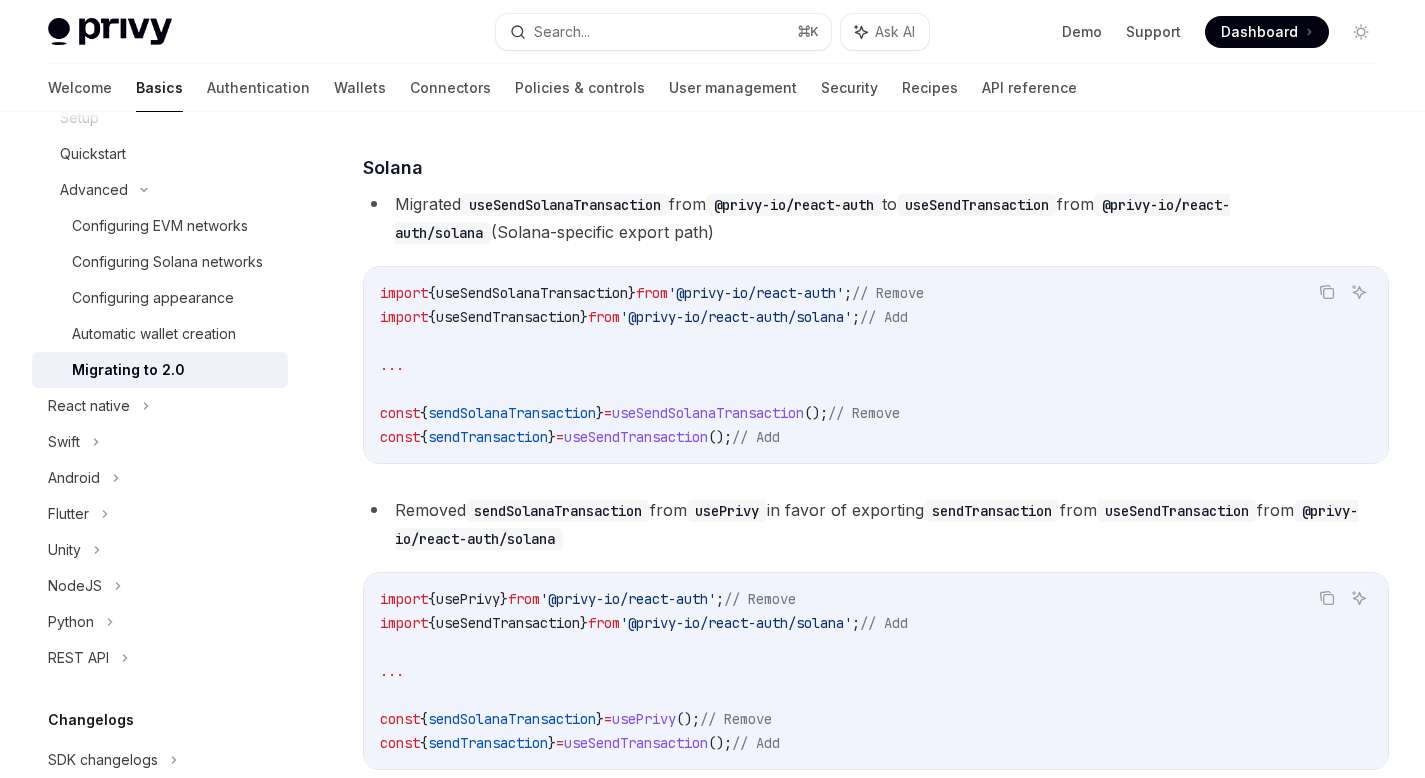 click on "sendTransaction" at bounding box center (672, -551) 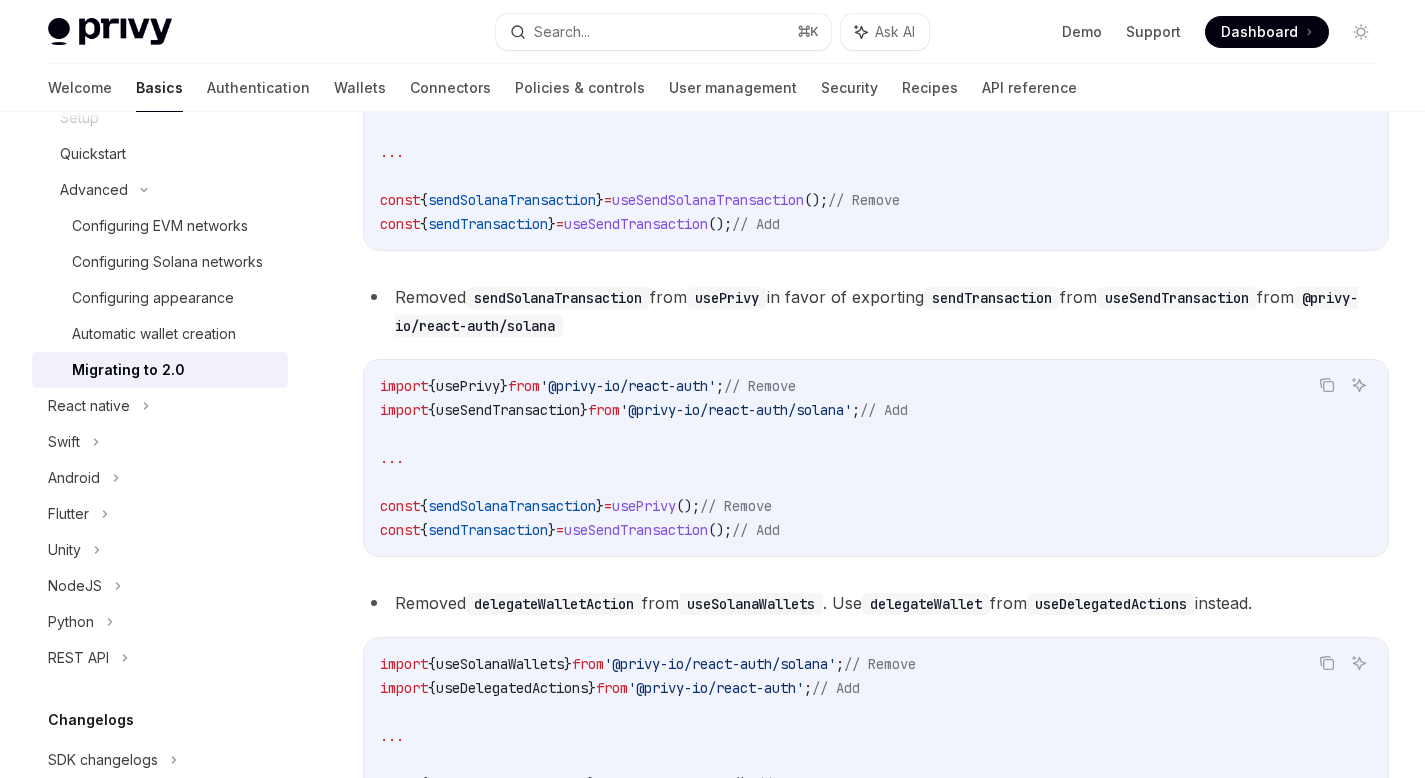 scroll, scrollTop: 3669, scrollLeft: 0, axis: vertical 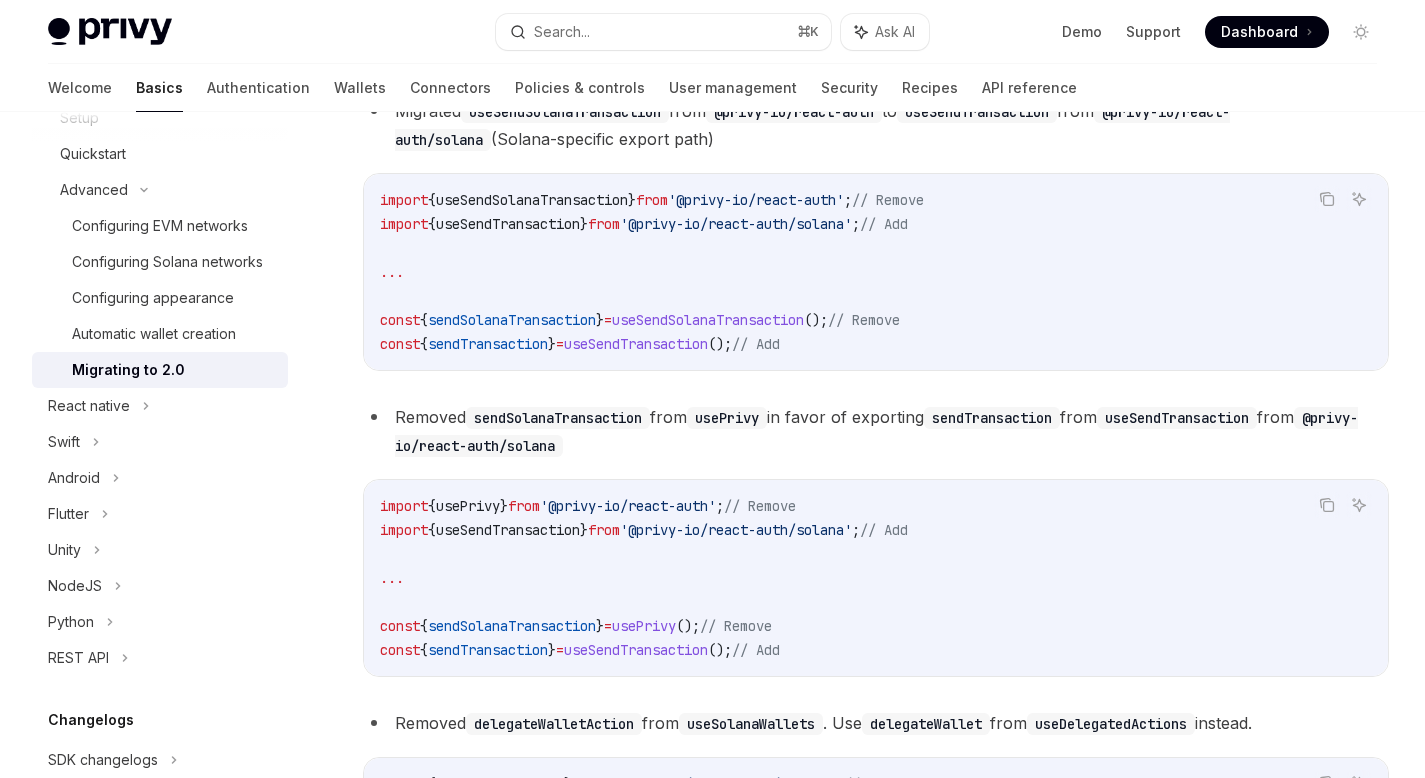 click on "signTransaction" at bounding box center [814, -620] 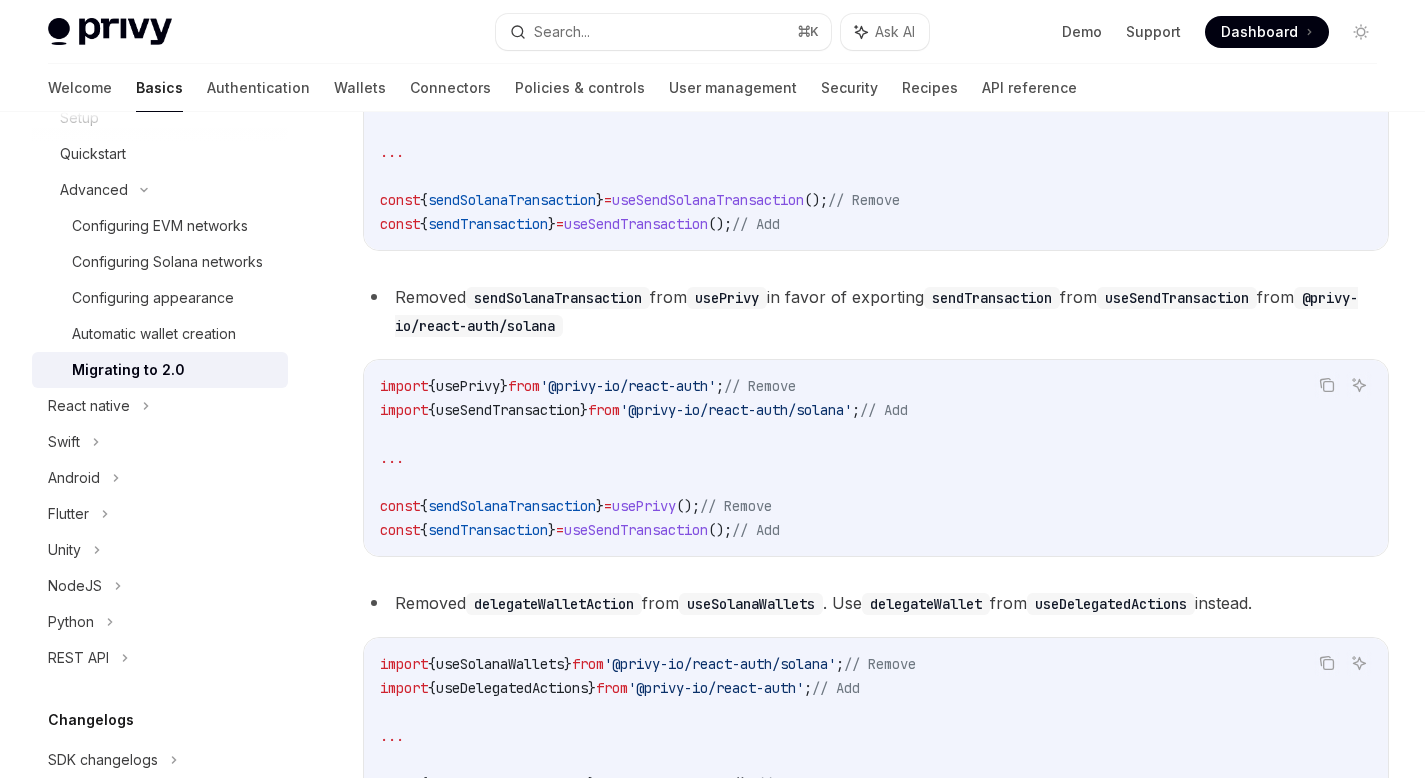 scroll, scrollTop: 3669, scrollLeft: 0, axis: vertical 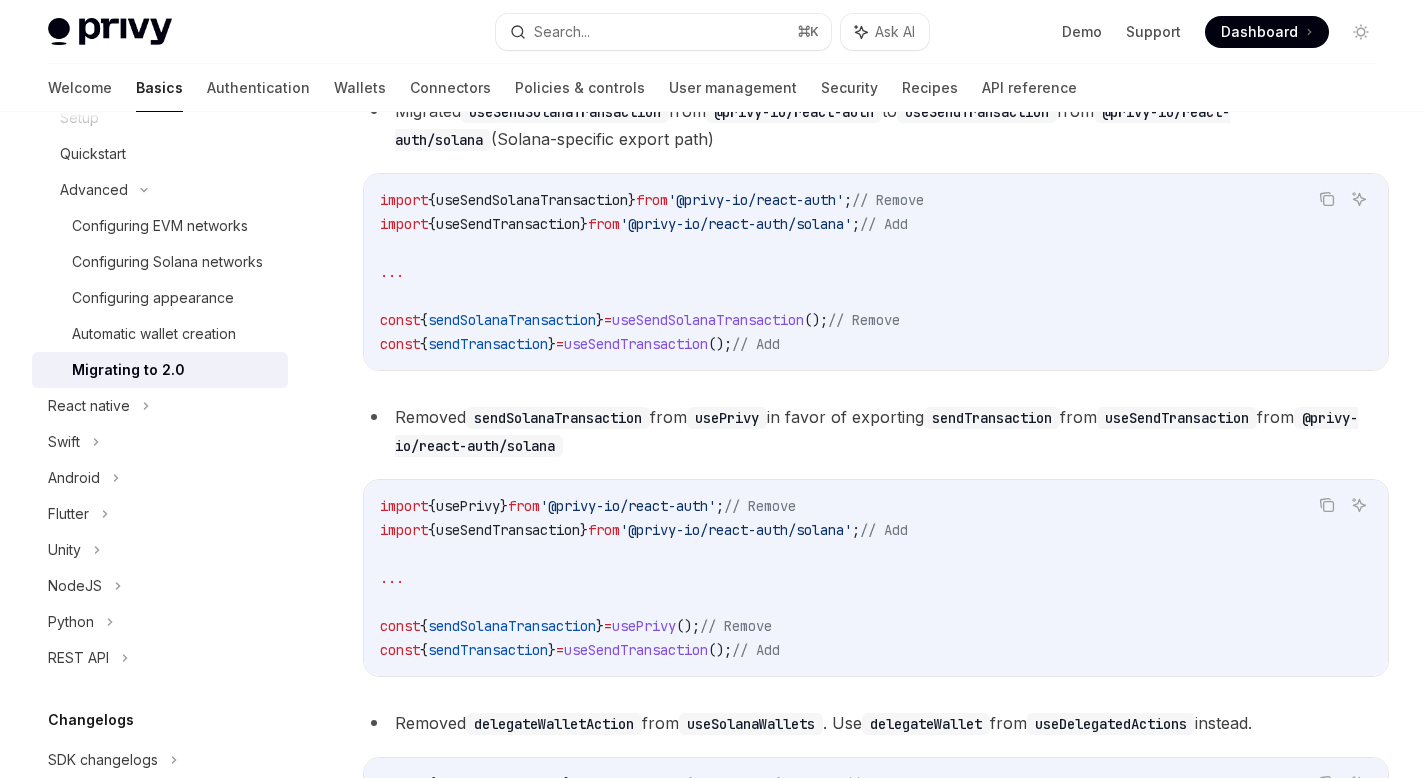 click on "signMessage" at bounding box center (410, -620) 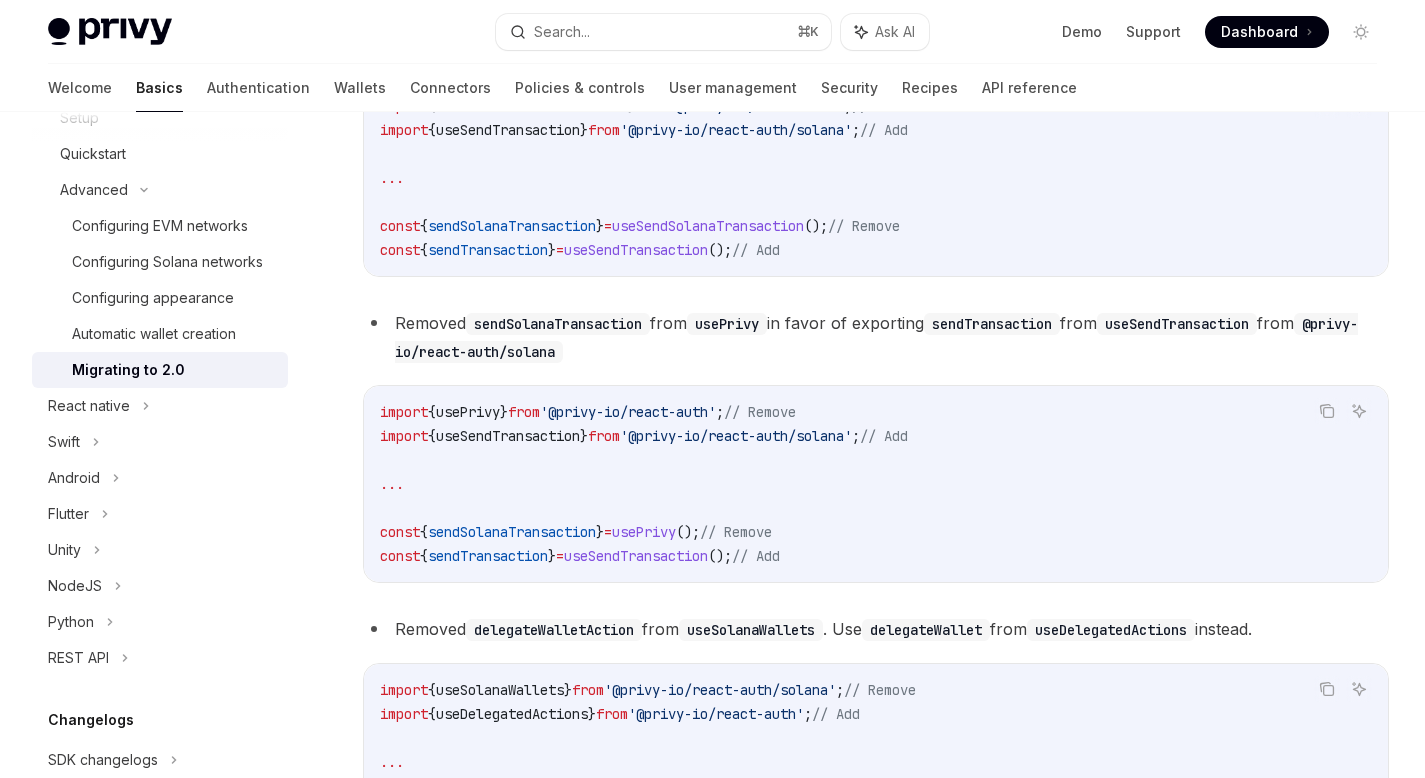 scroll, scrollTop: 3789, scrollLeft: 0, axis: vertical 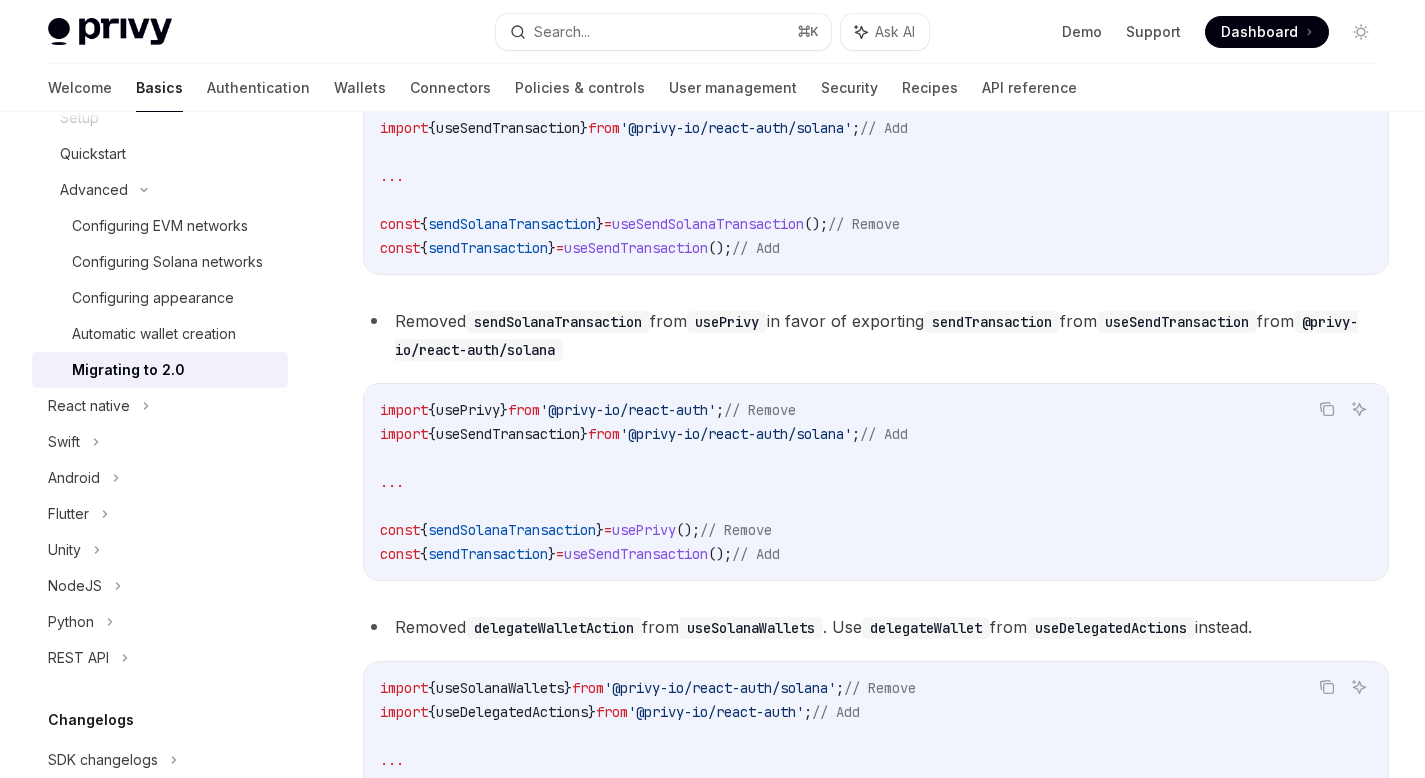click on "signTransaction" at bounding box center [814, -740] 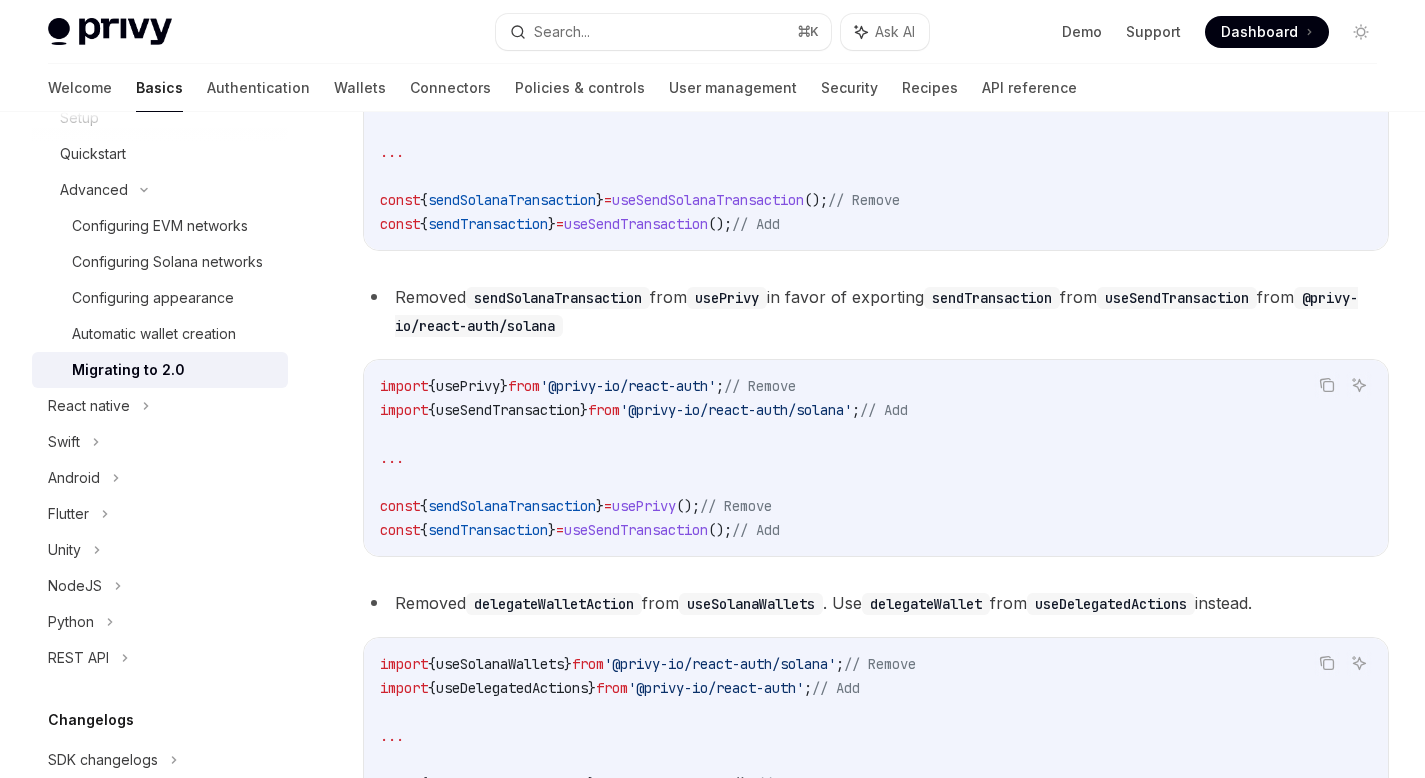 click on "signTypedData" at bounding box center (535, -740) 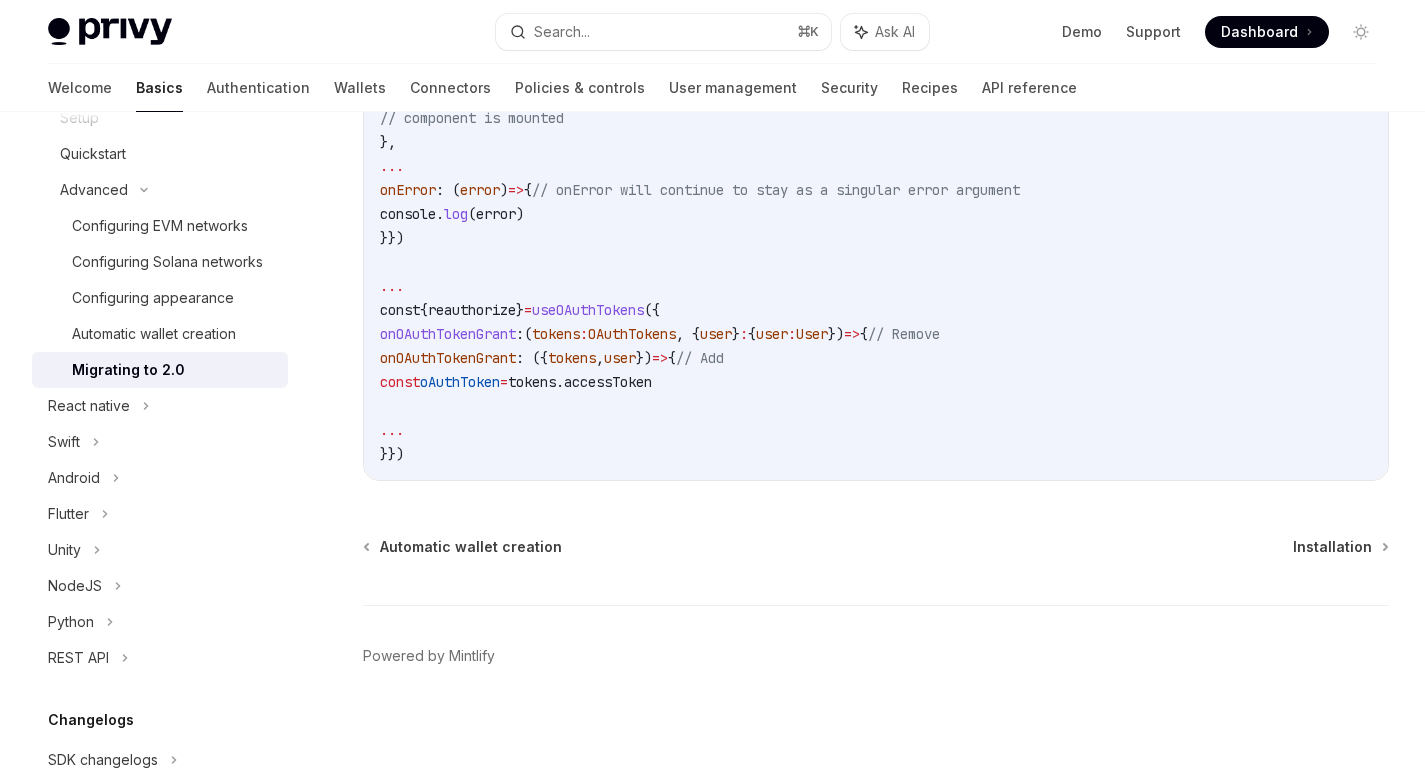 scroll, scrollTop: 7574, scrollLeft: 0, axis: vertical 